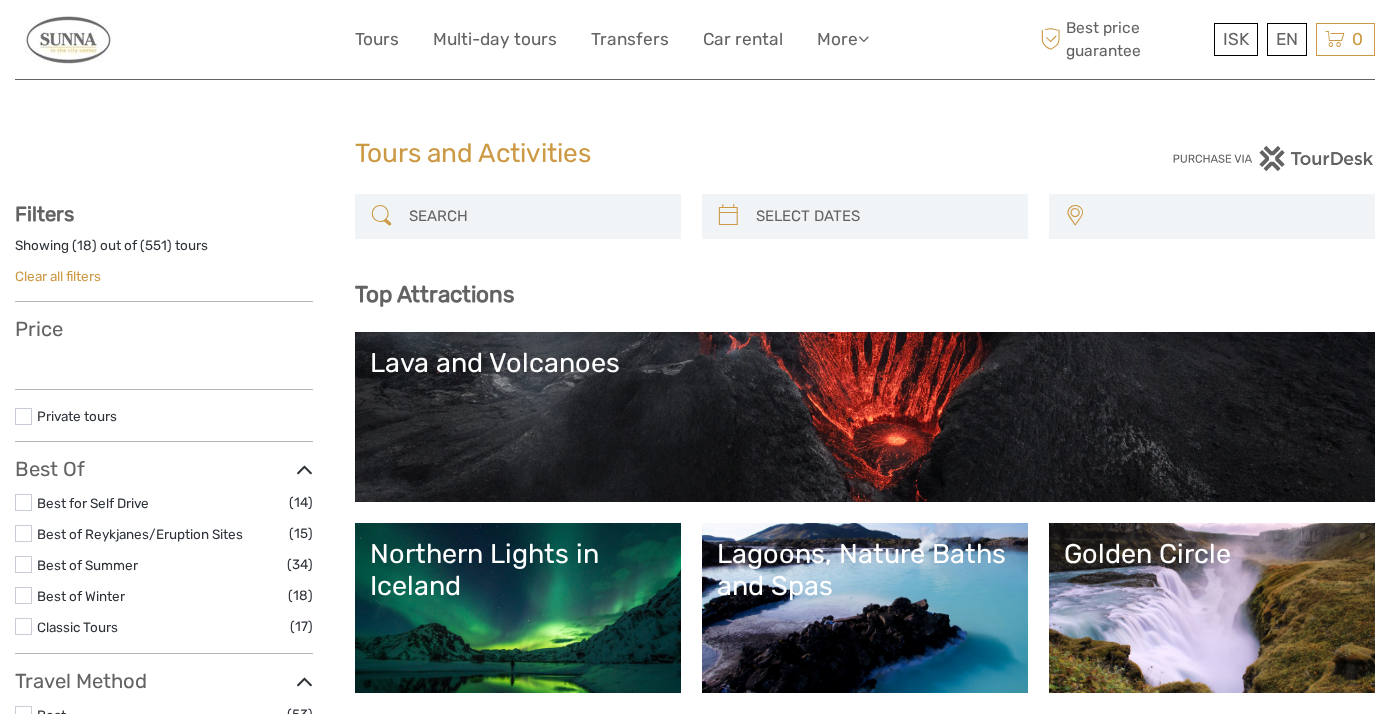 select 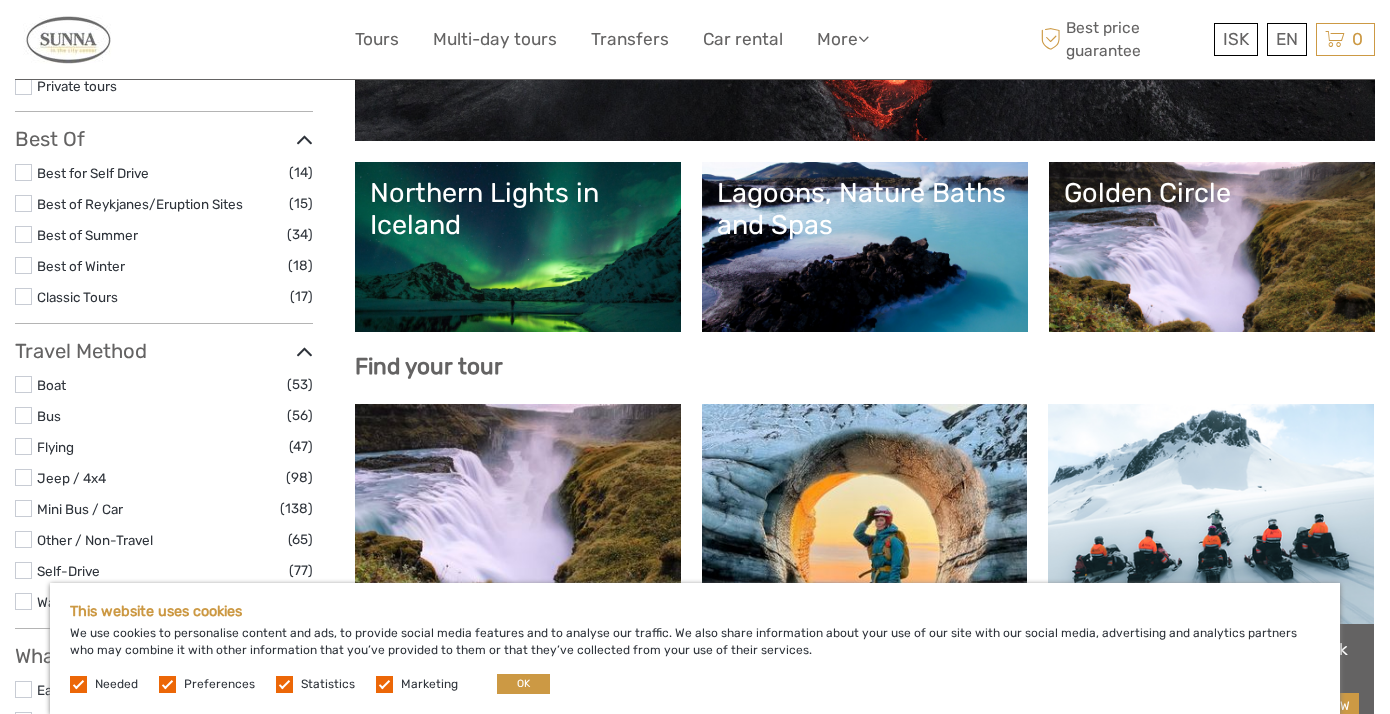 scroll, scrollTop: 339, scrollLeft: 0, axis: vertical 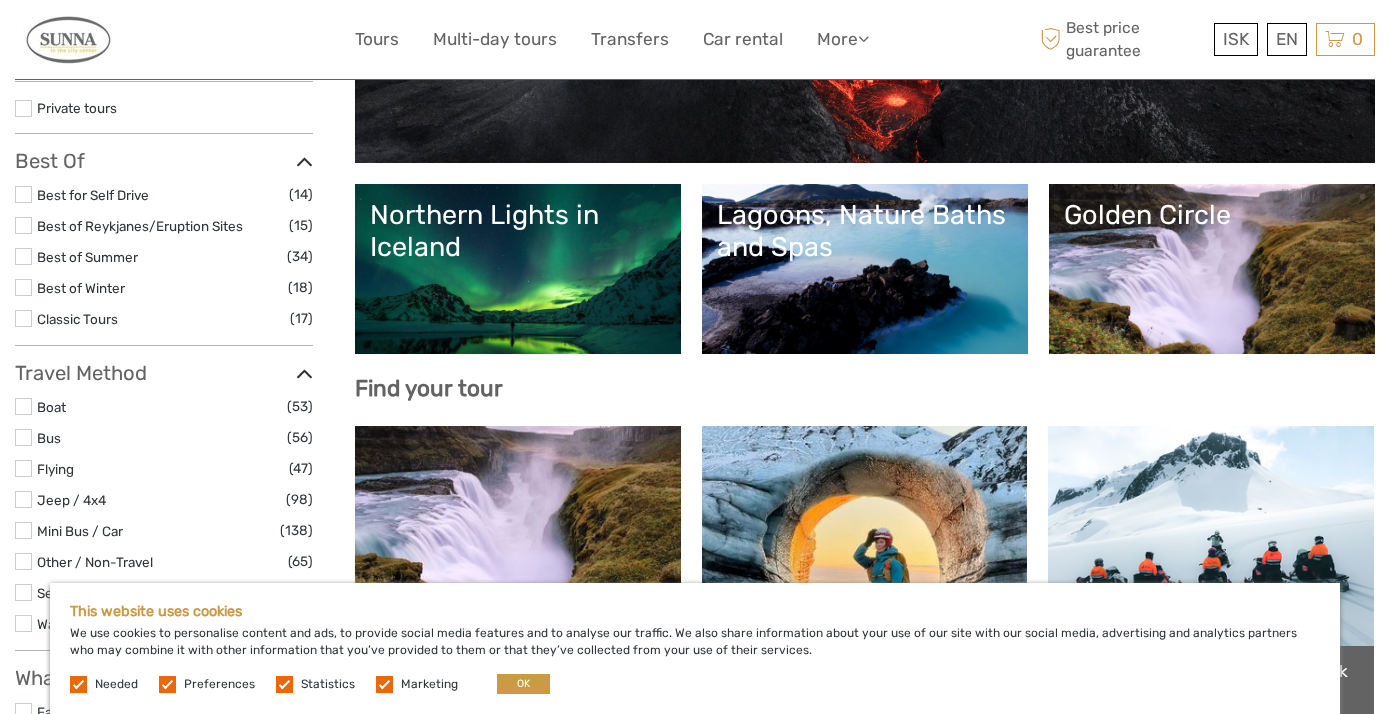 click on "Lagoons, Nature Baths and Spas" at bounding box center (865, 269) 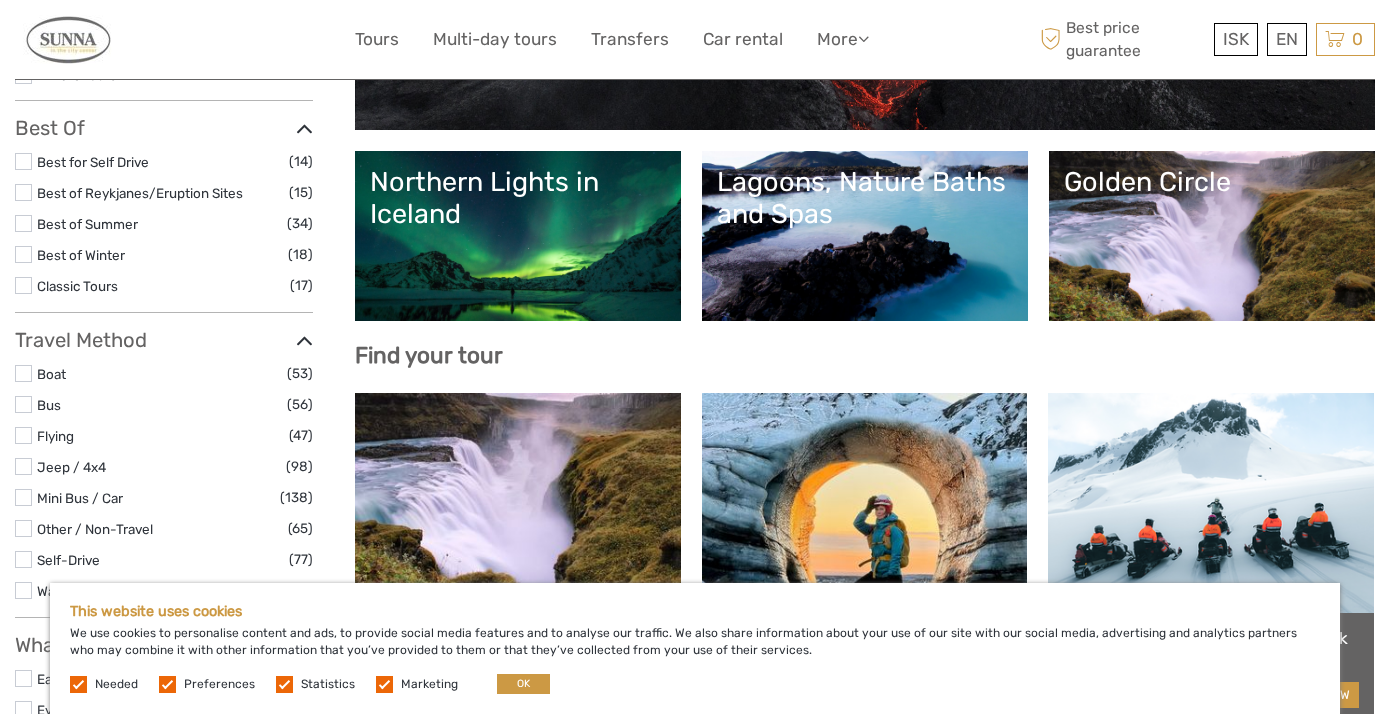 scroll, scrollTop: 603, scrollLeft: 0, axis: vertical 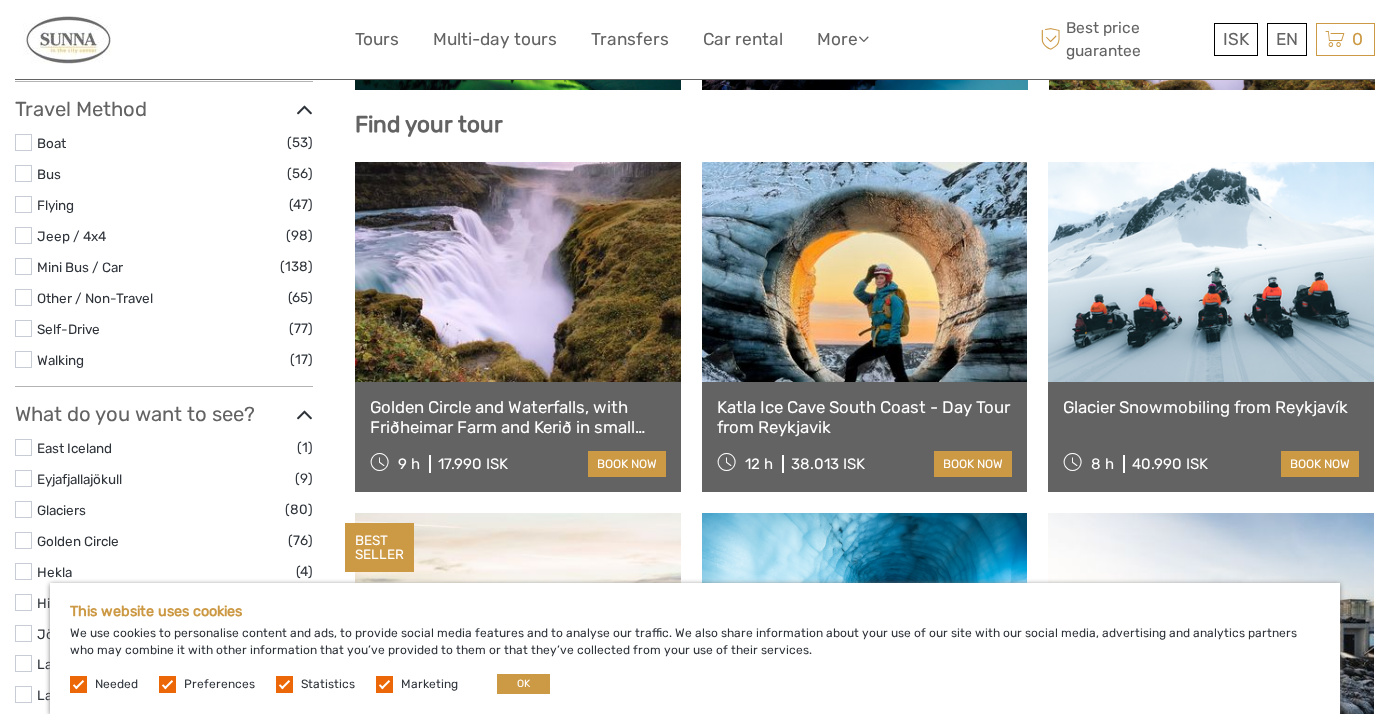 click at bounding box center (23, 173) 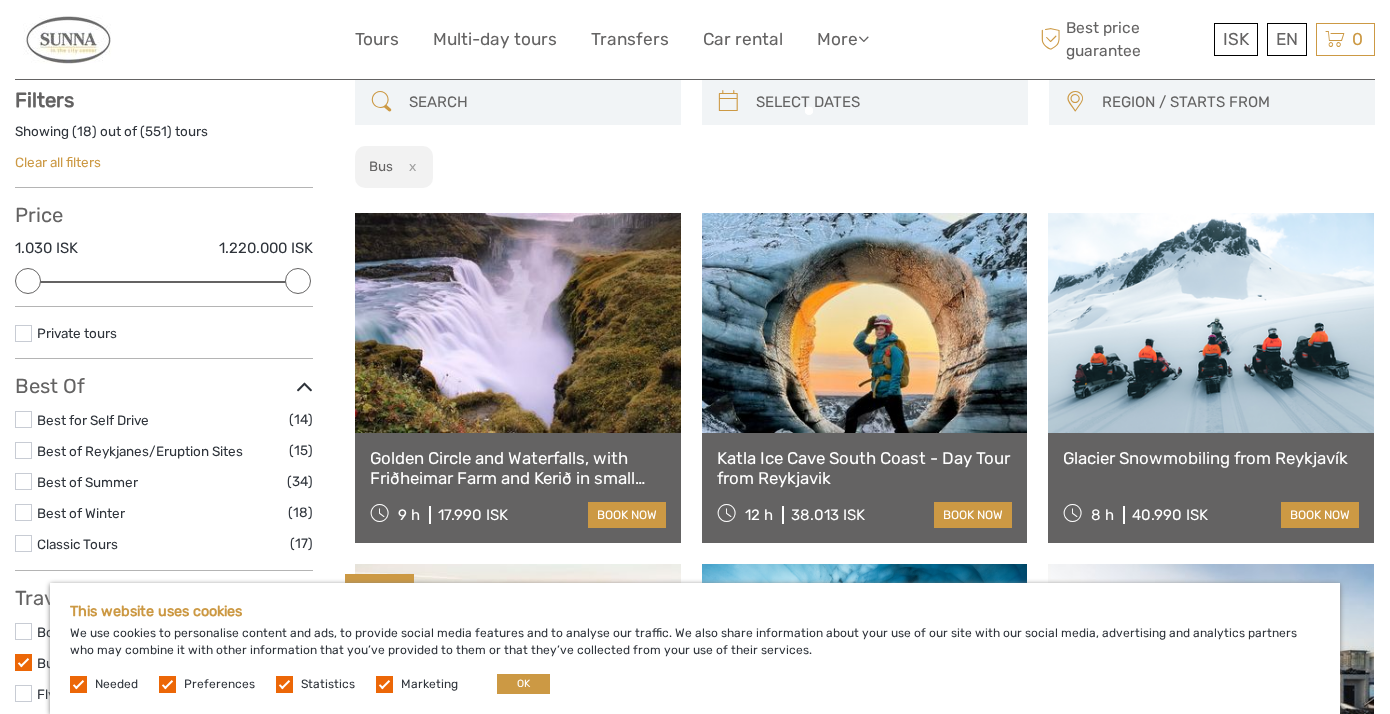 scroll, scrollTop: 113, scrollLeft: 0, axis: vertical 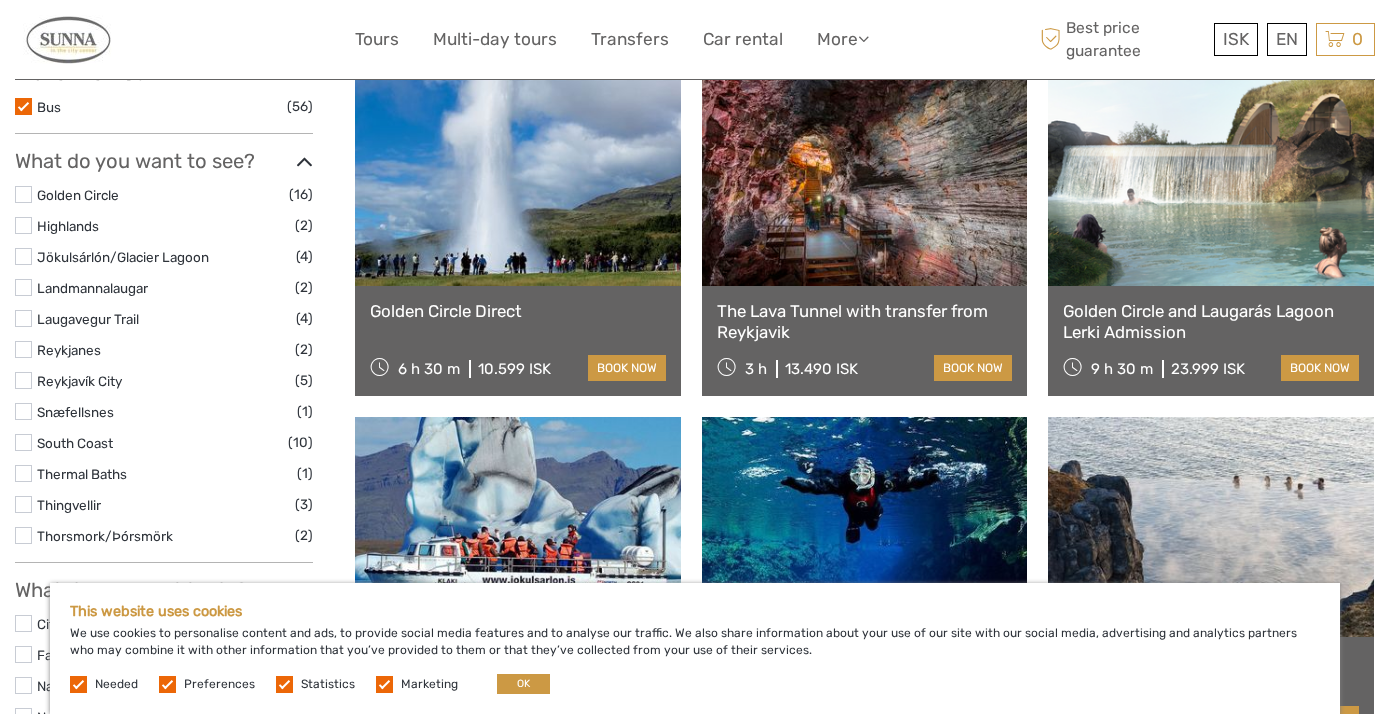 click at bounding box center [865, 176] 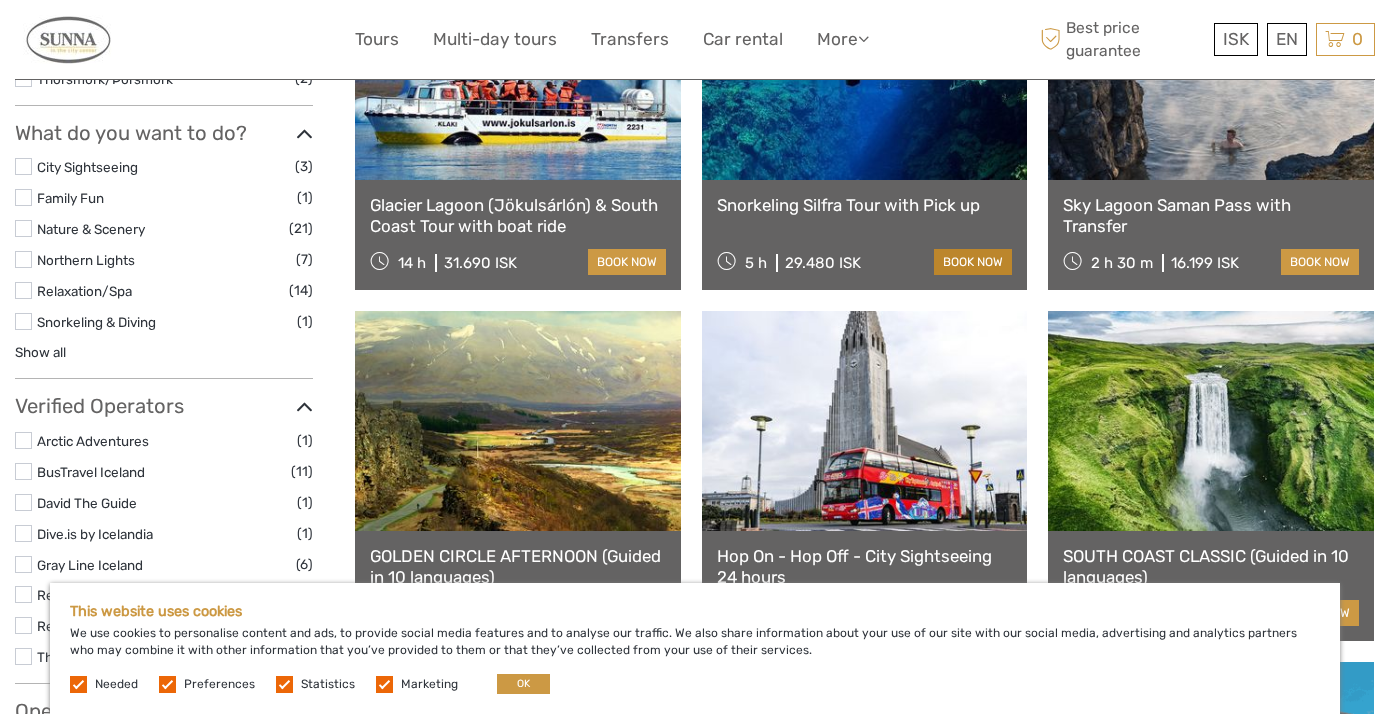 scroll, scrollTop: 1100, scrollLeft: 0, axis: vertical 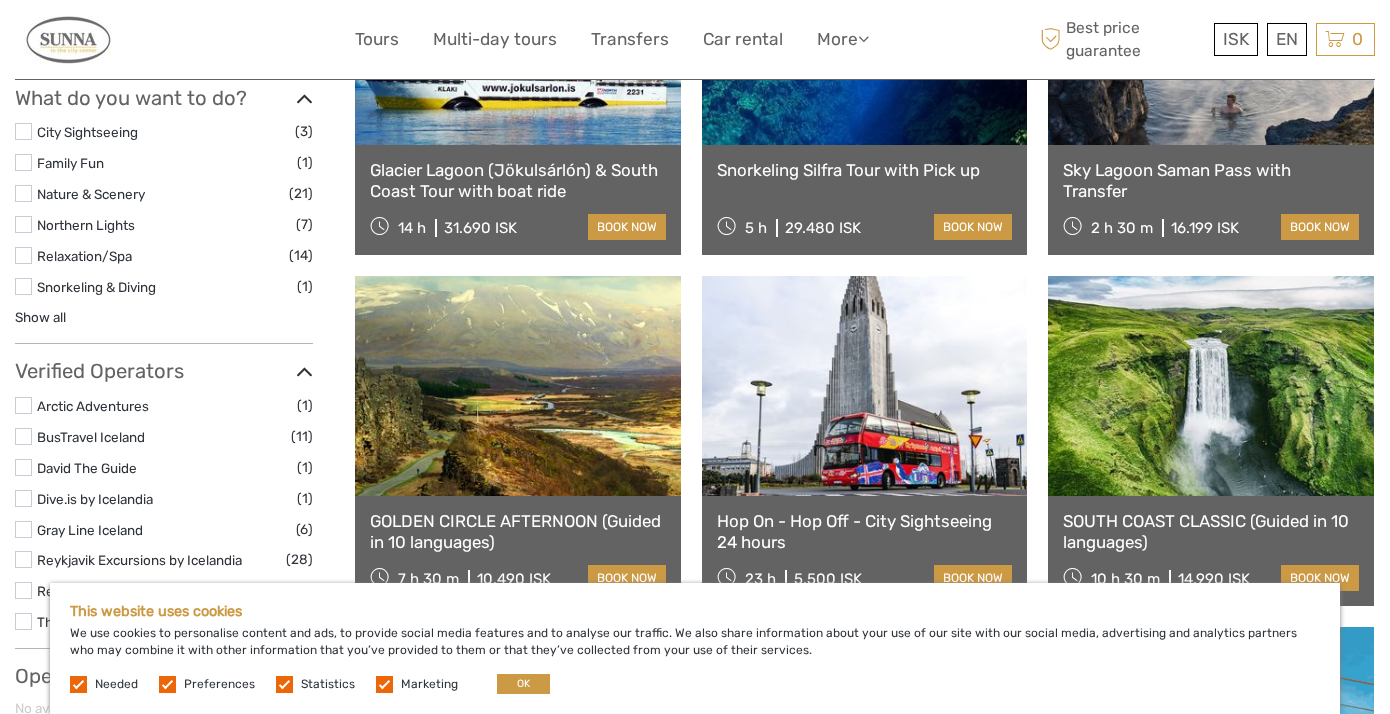 click at bounding box center (23, 255) 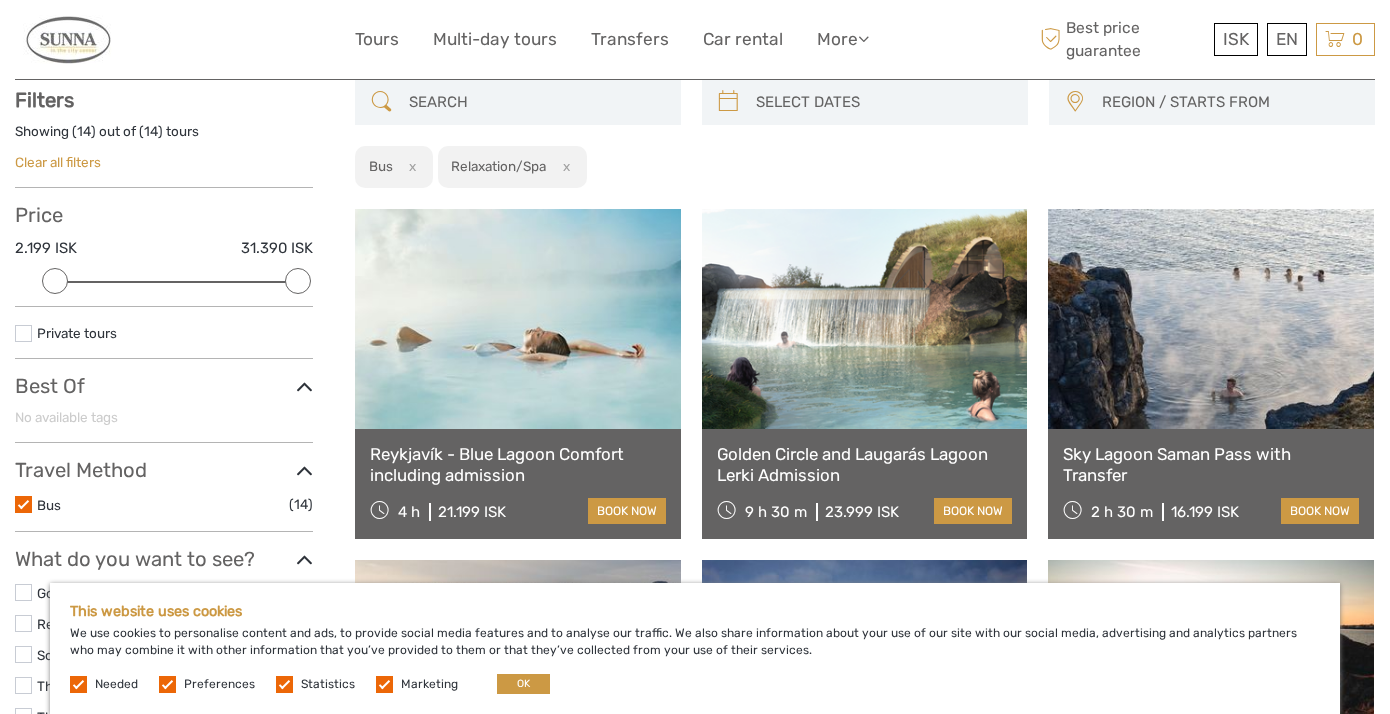 scroll, scrollTop: 113, scrollLeft: 0, axis: vertical 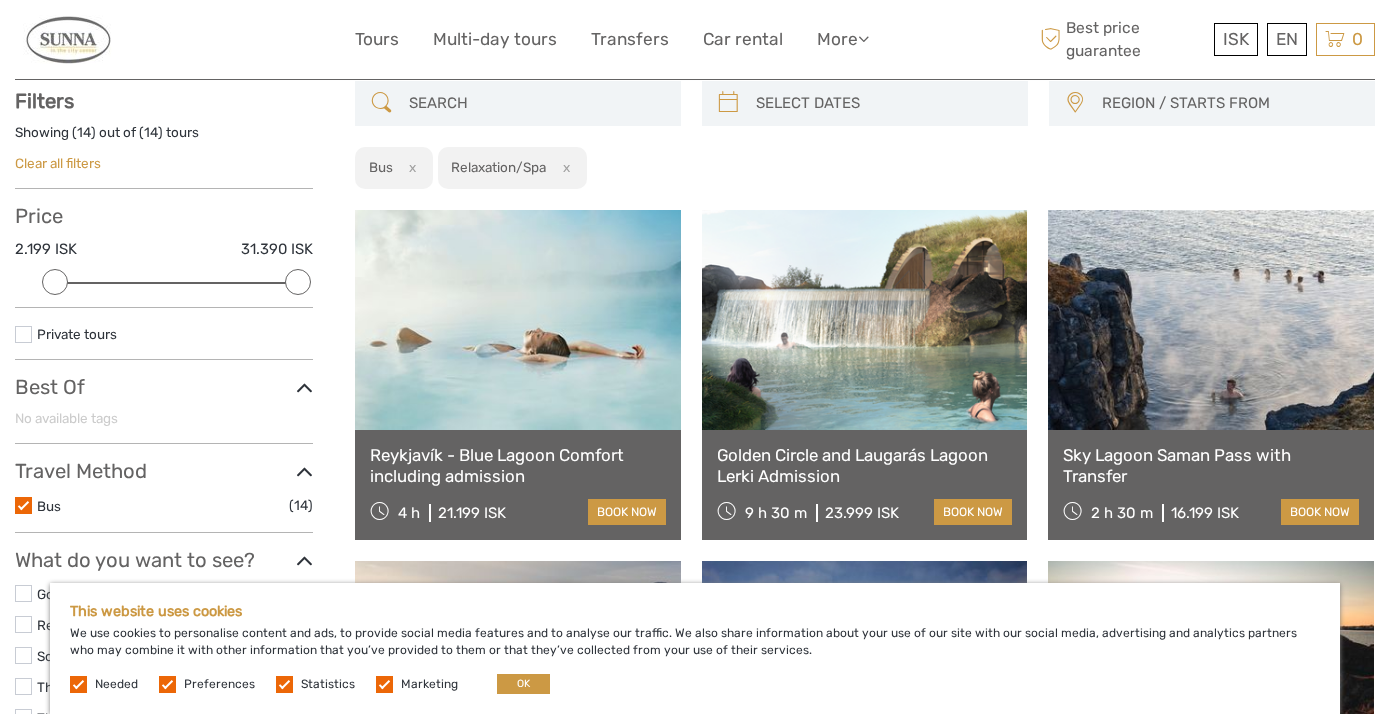 click at bounding box center [518, 320] 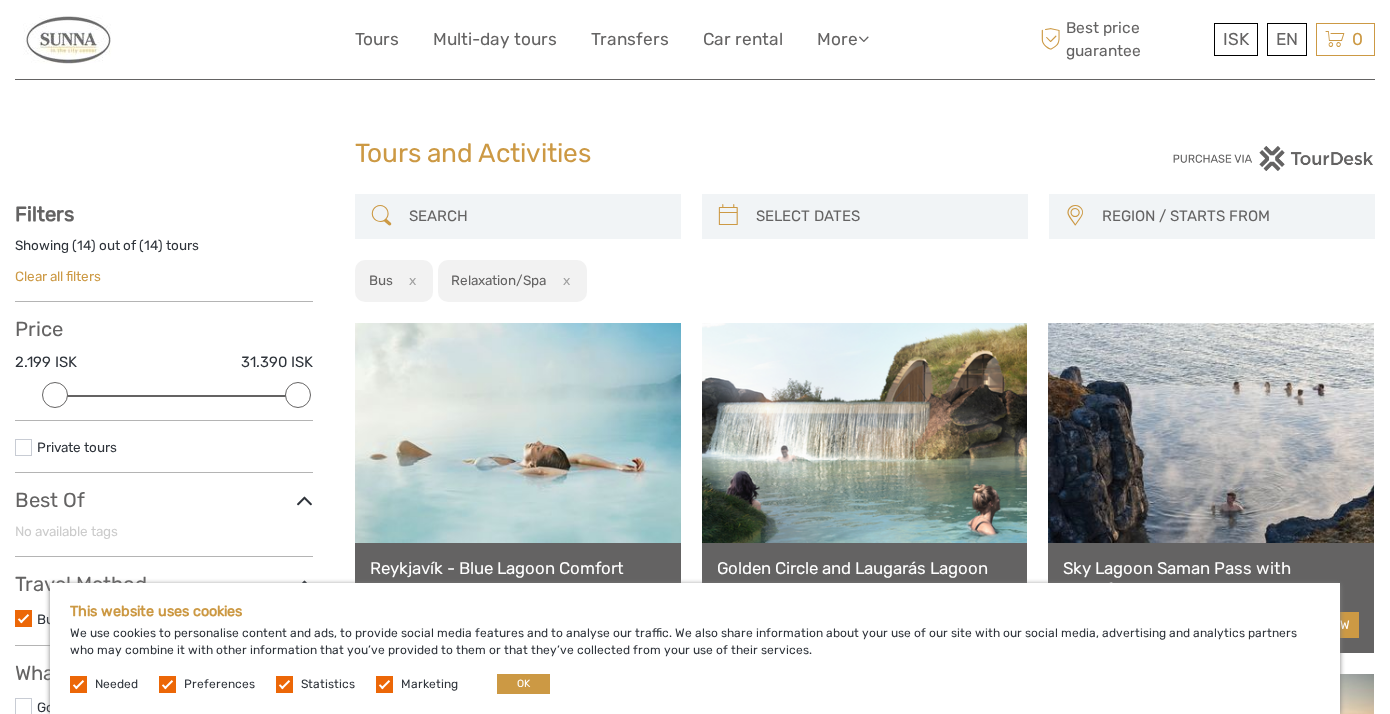 scroll, scrollTop: 0, scrollLeft: 0, axis: both 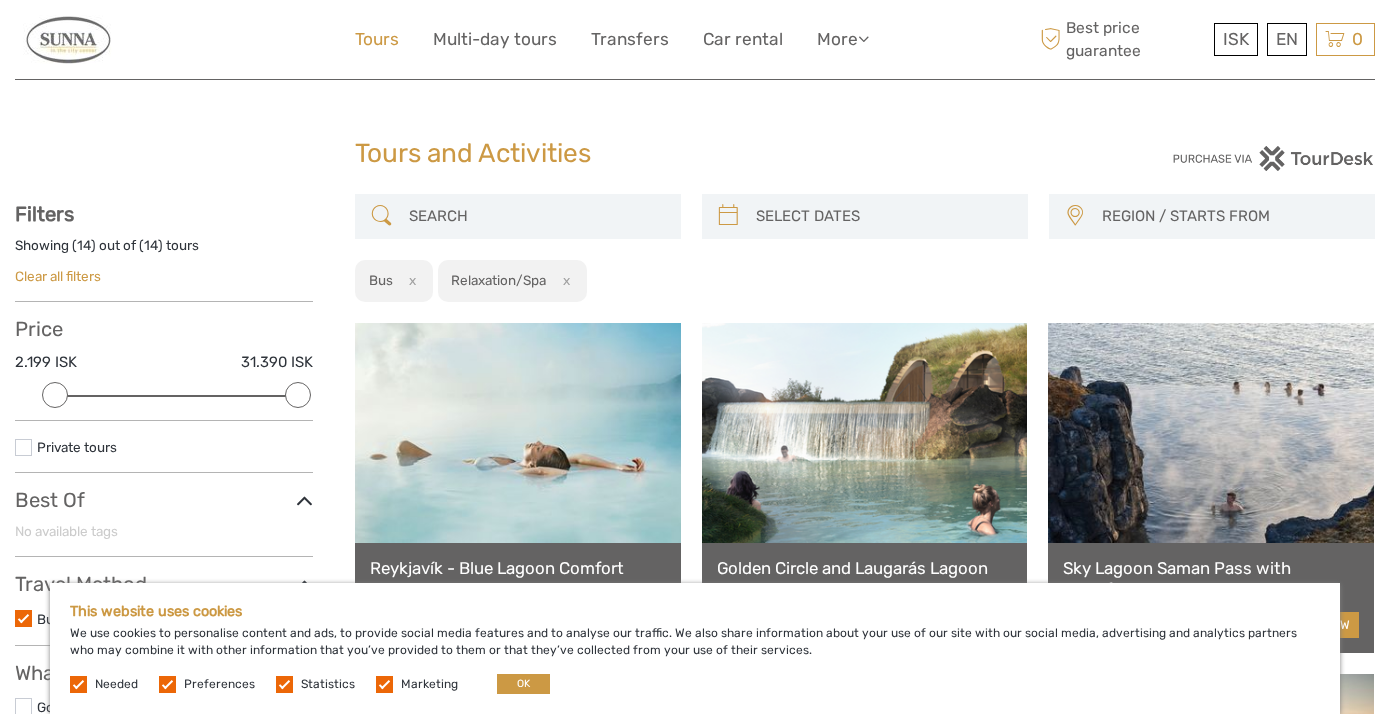 click on "Tours" at bounding box center (377, 39) 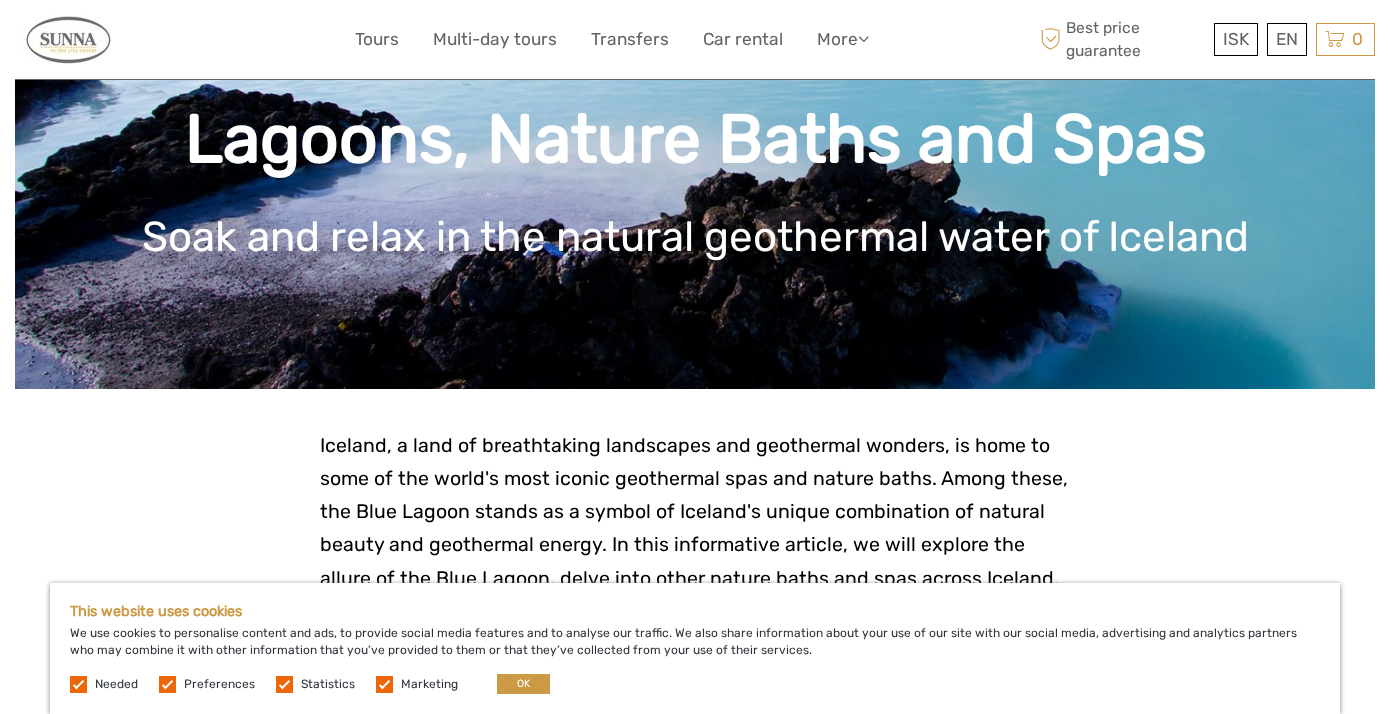 scroll, scrollTop: 194, scrollLeft: 0, axis: vertical 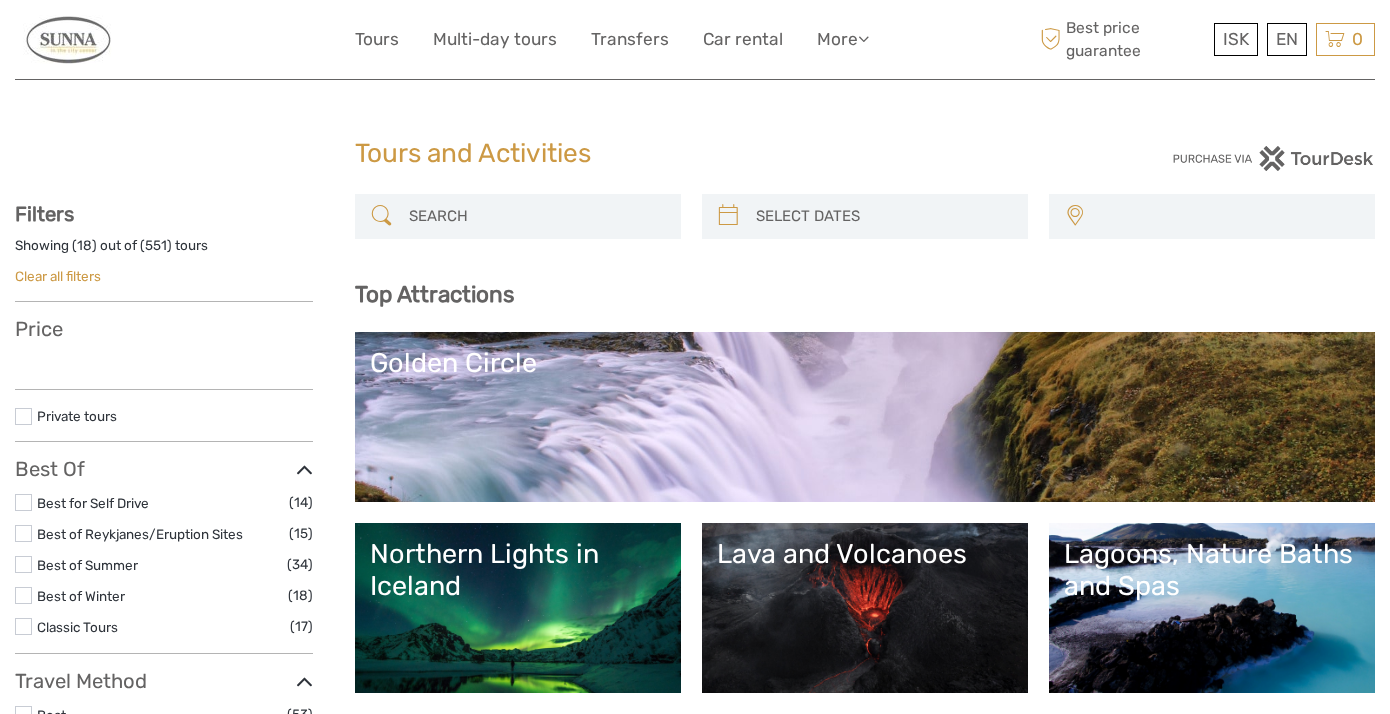 select 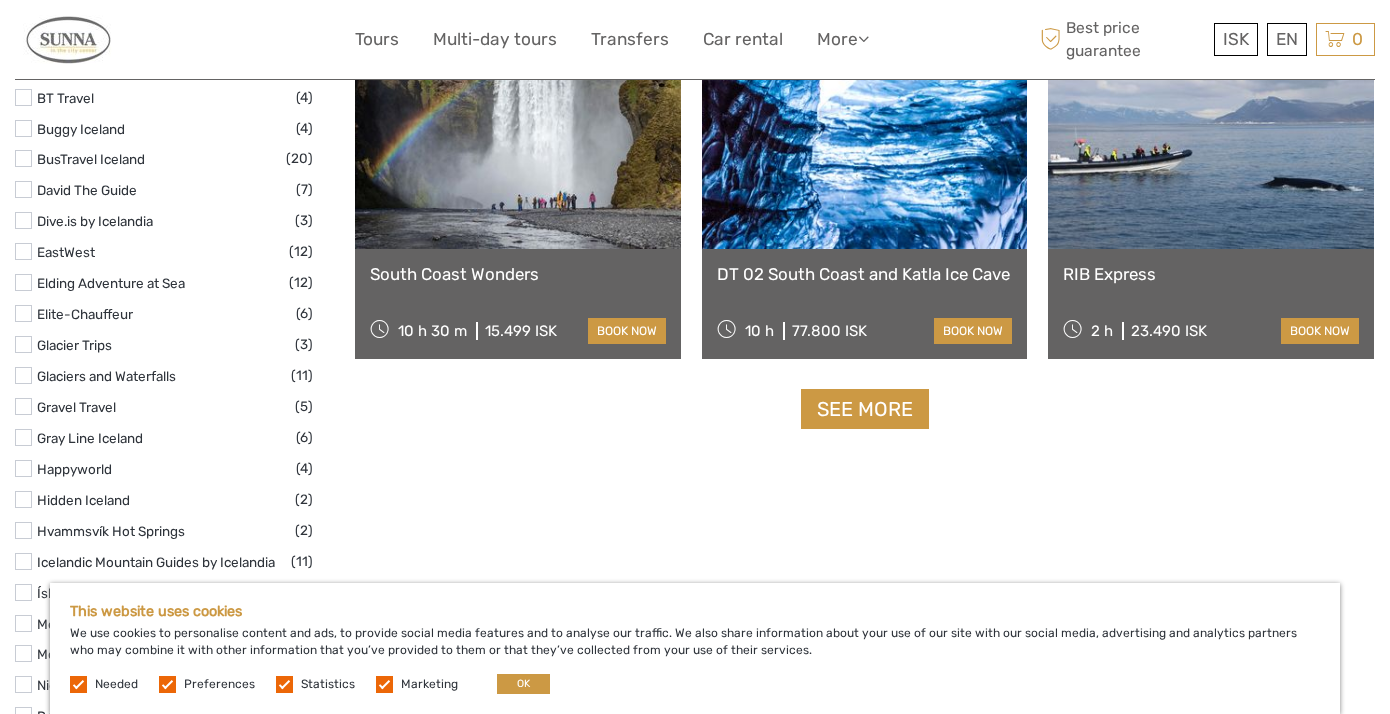 scroll, scrollTop: 2494, scrollLeft: 0, axis: vertical 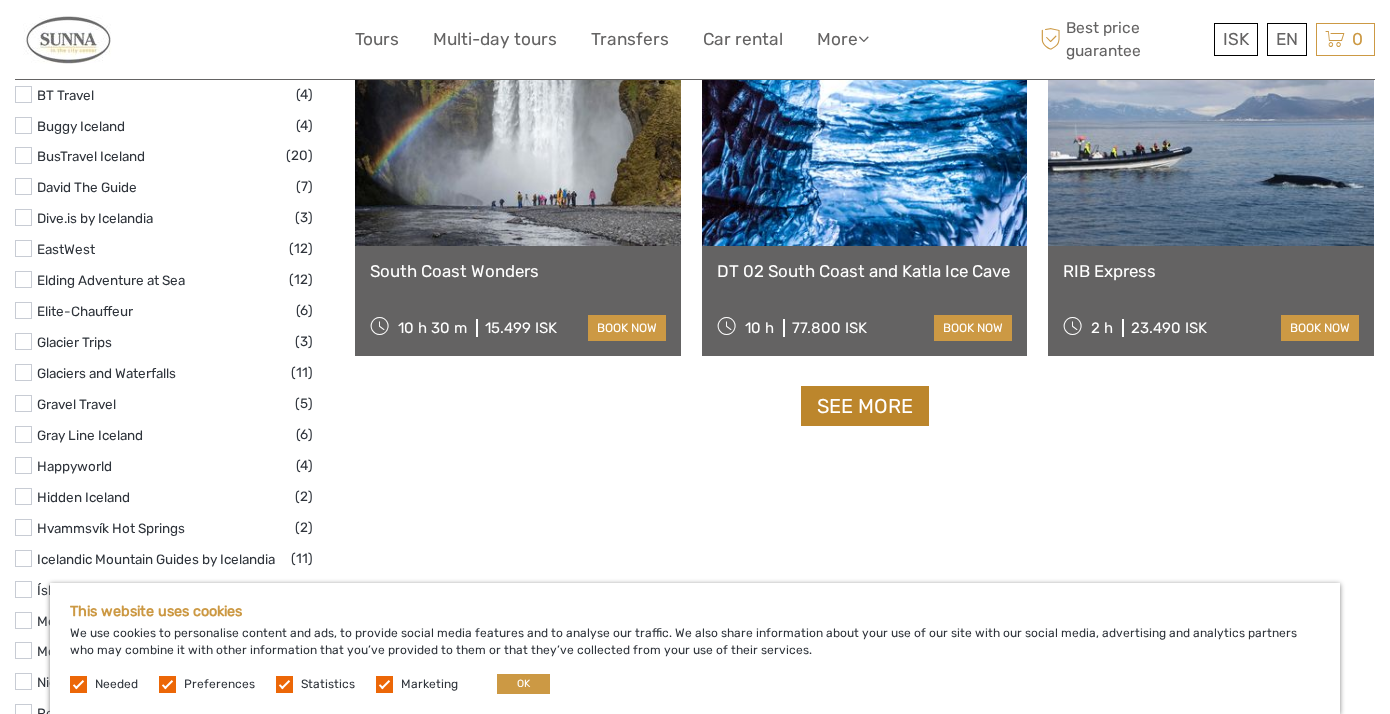 click on "See more" at bounding box center (865, 406) 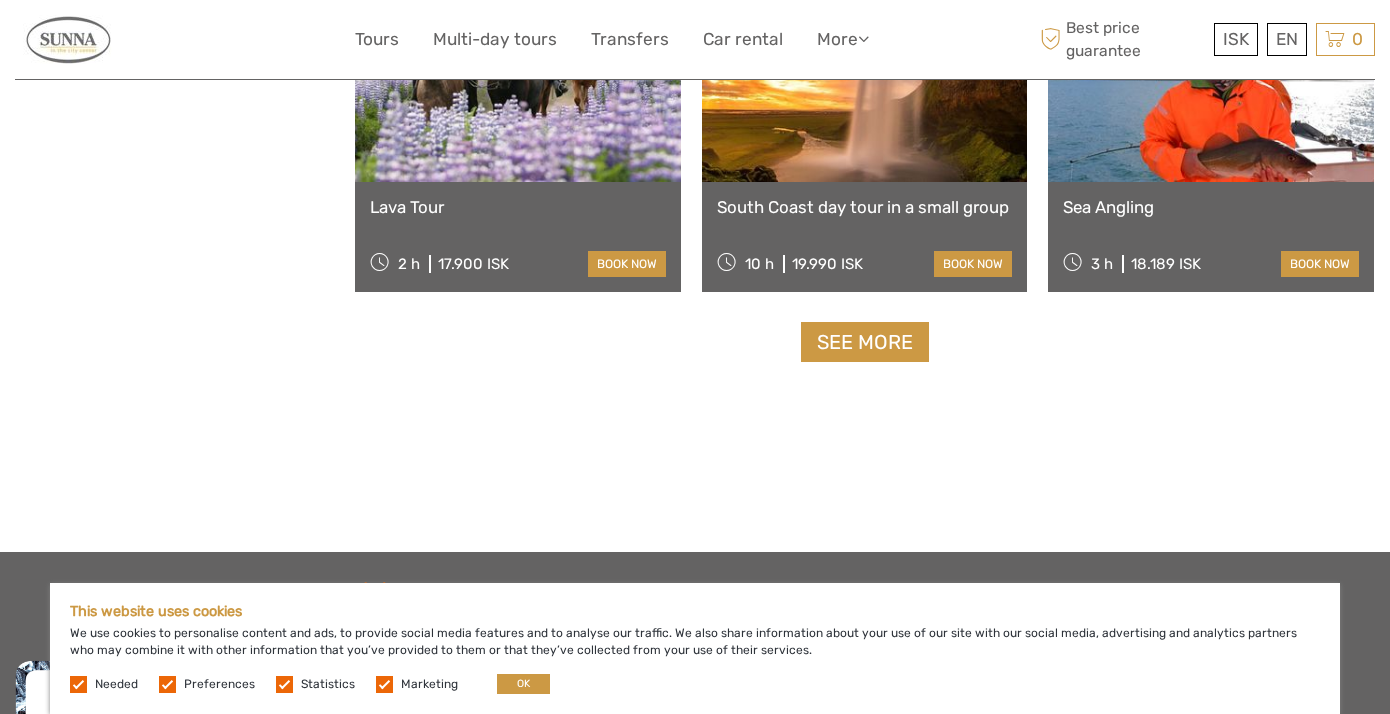 scroll, scrollTop: 4194, scrollLeft: 0, axis: vertical 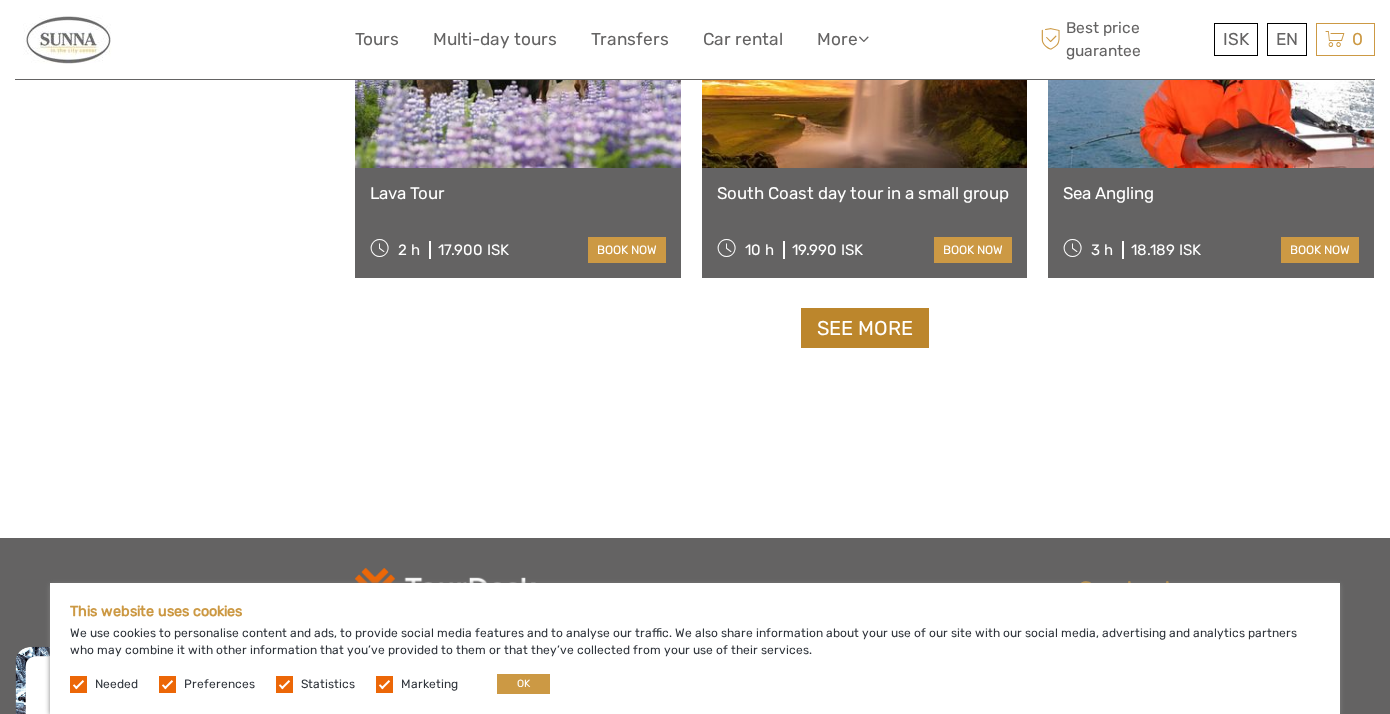 click on "See more" at bounding box center [865, 328] 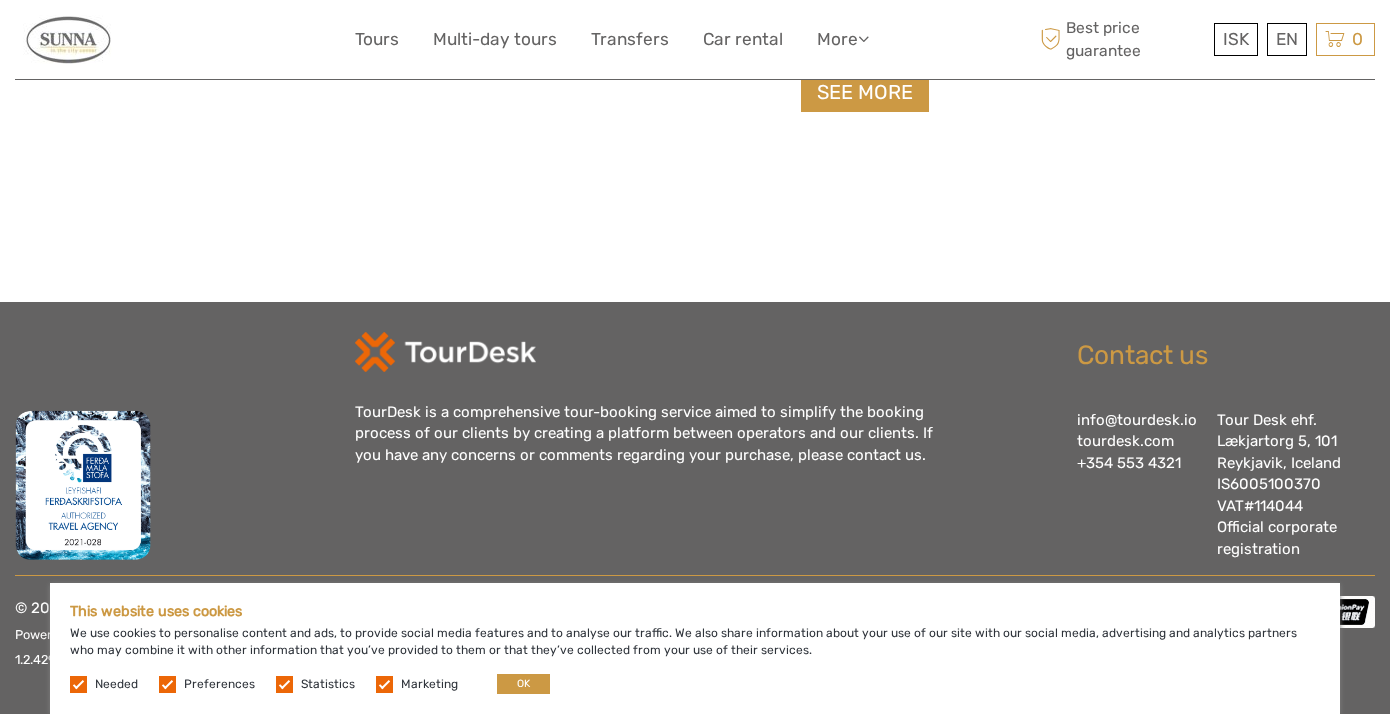 scroll, scrollTop: 6533, scrollLeft: 0, axis: vertical 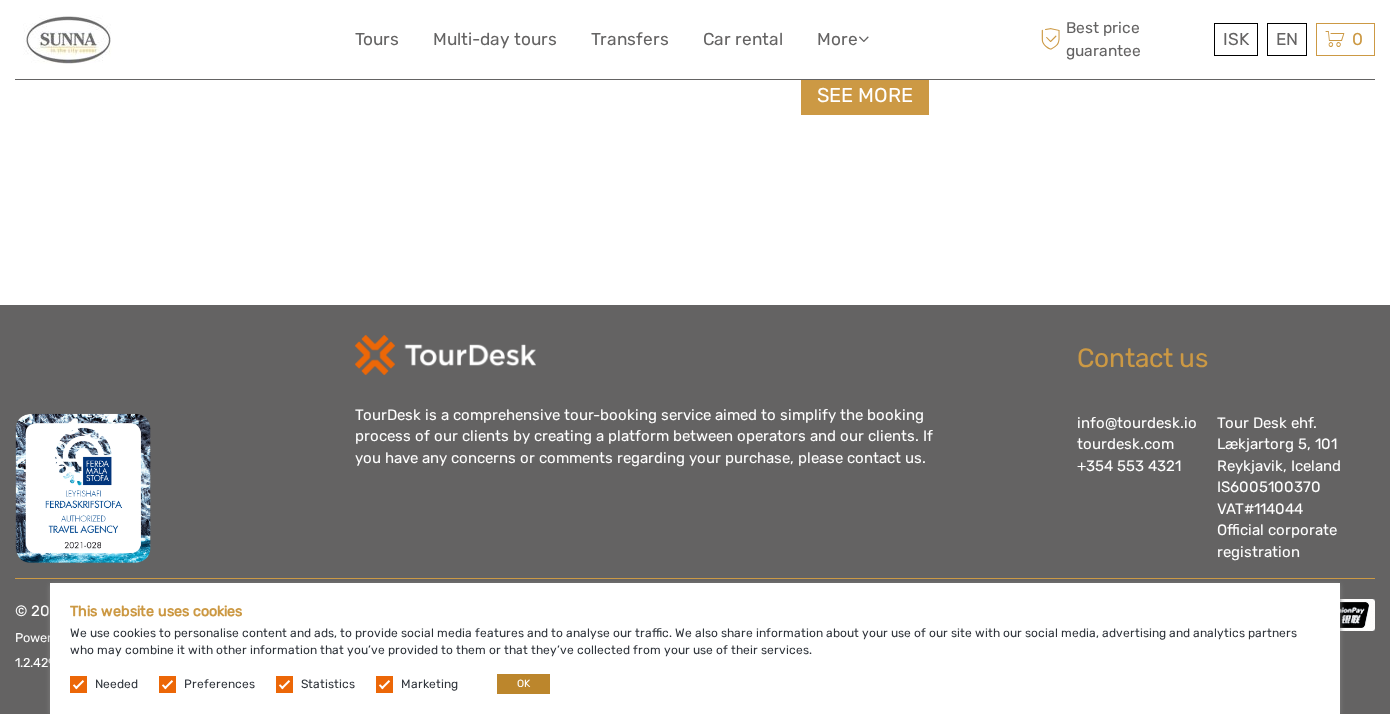 click on "OK" at bounding box center (523, 684) 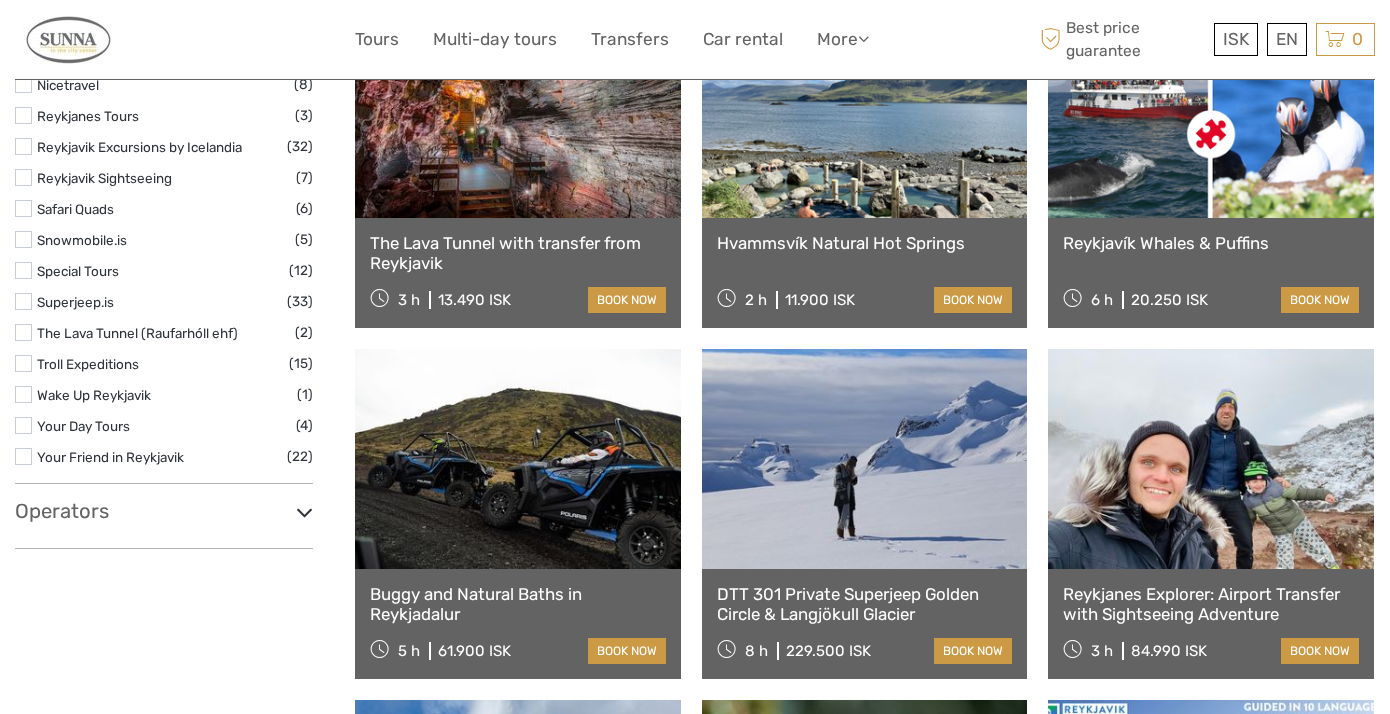 scroll, scrollTop: 3007, scrollLeft: 0, axis: vertical 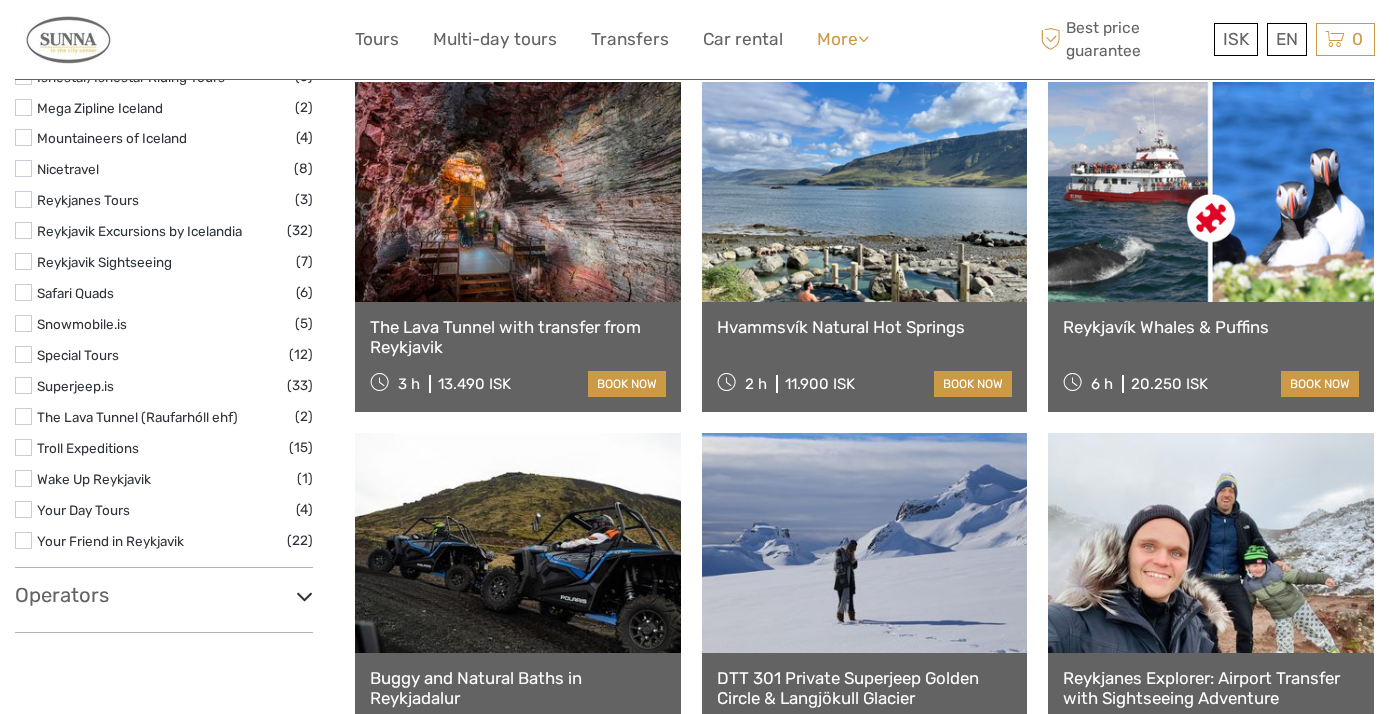 click on "More" at bounding box center [843, 39] 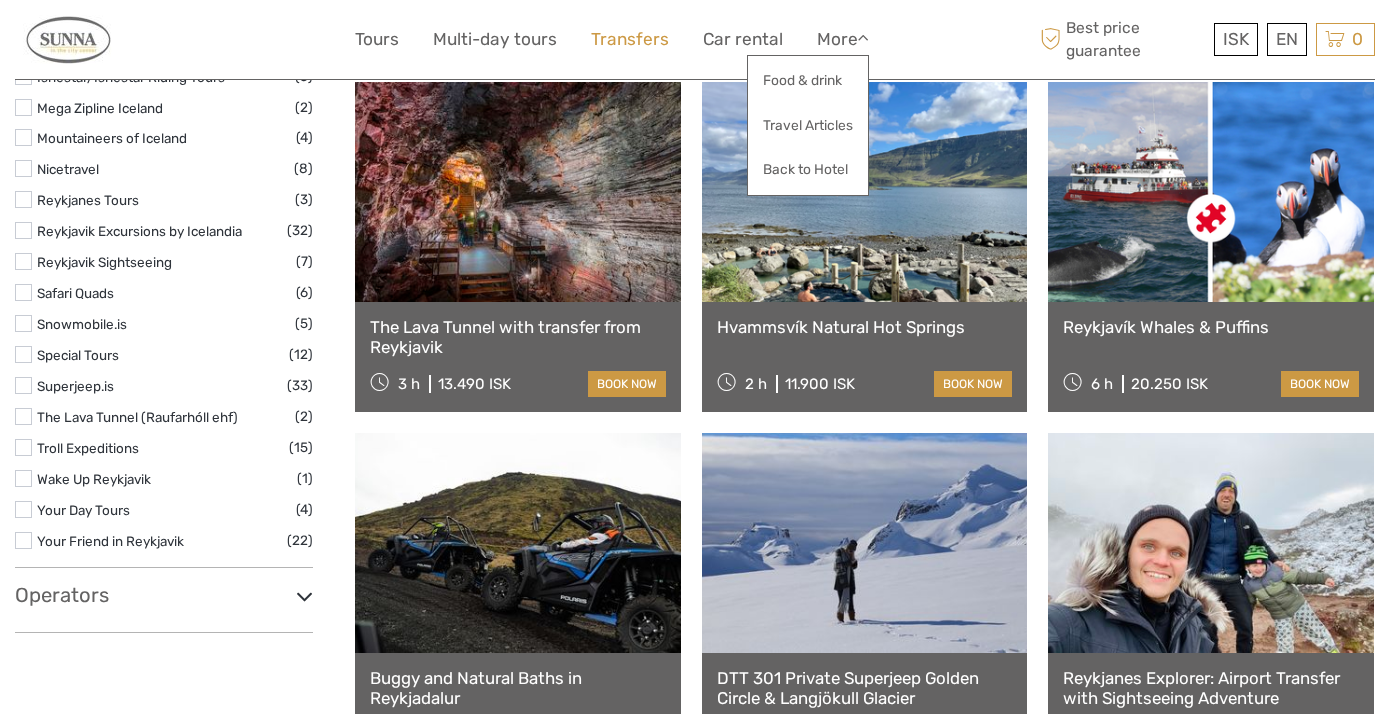click on "Transfers" at bounding box center [630, 39] 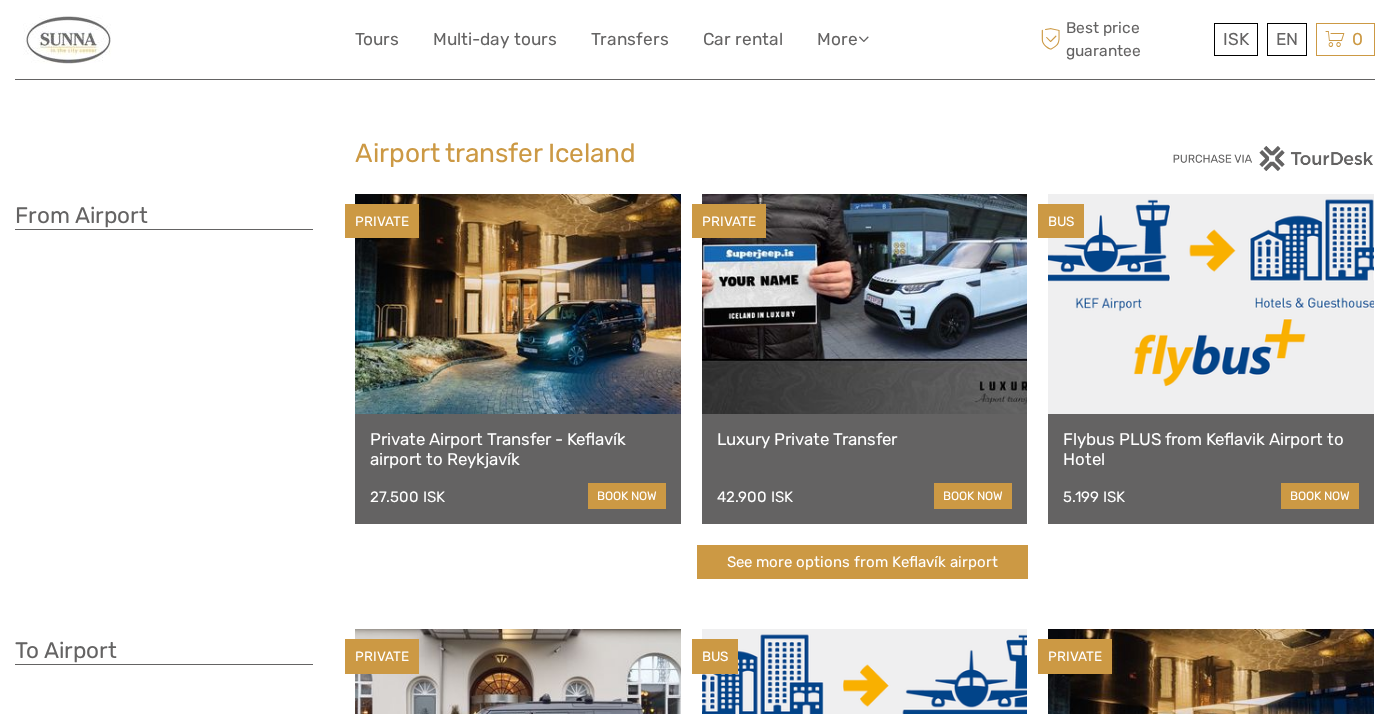 scroll, scrollTop: 0, scrollLeft: 0, axis: both 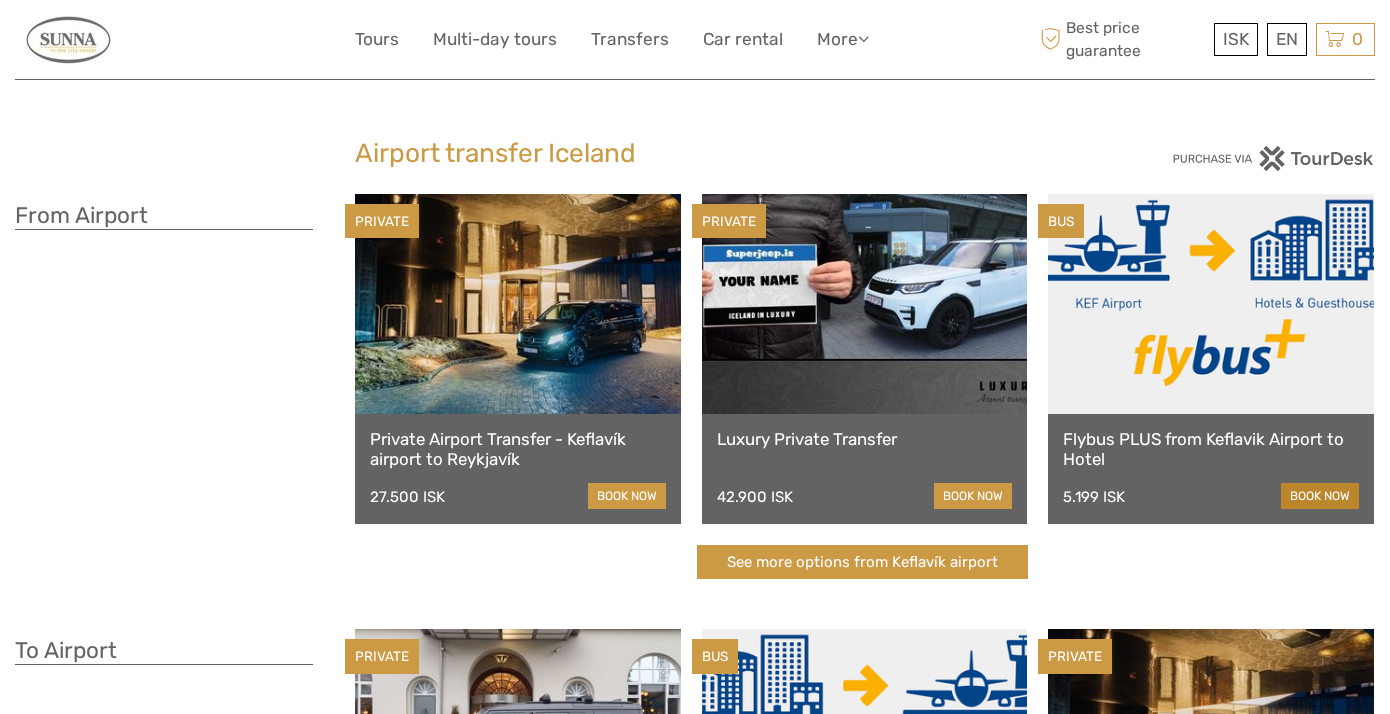 click on "book now" at bounding box center [1320, 496] 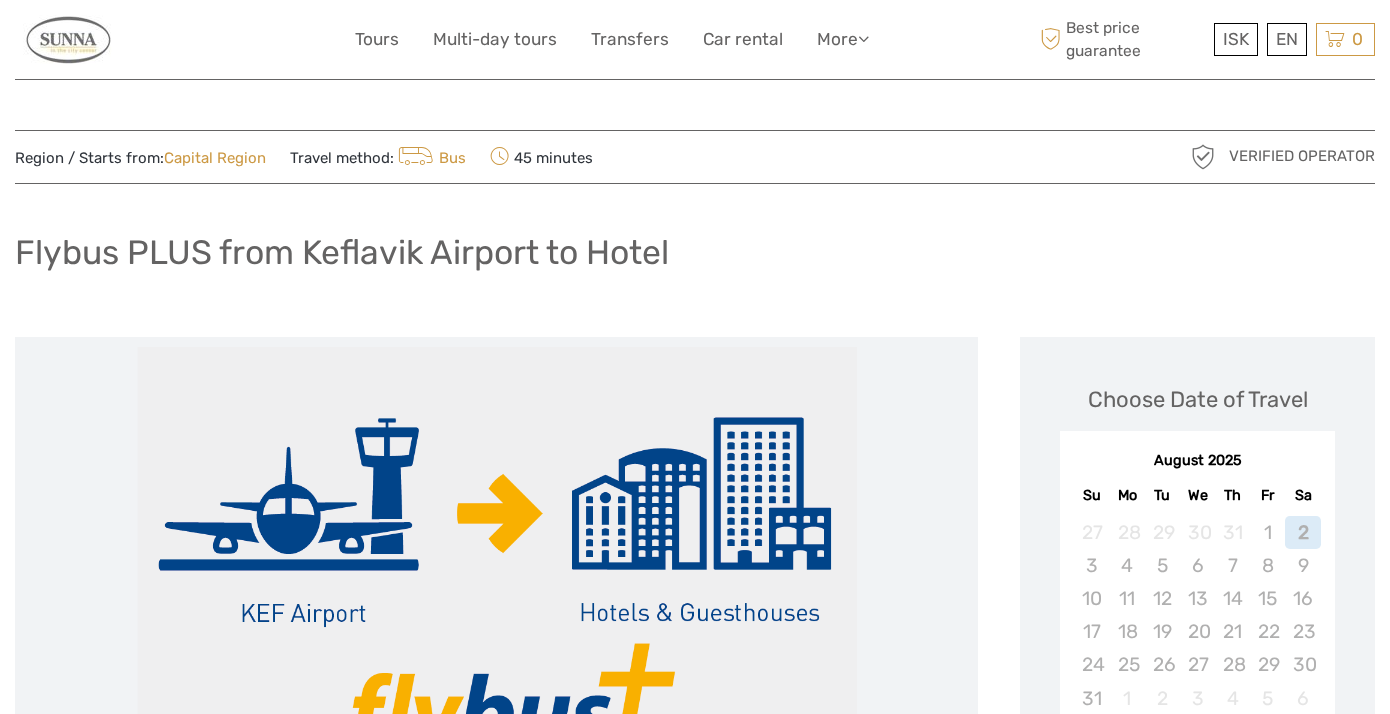 scroll, scrollTop: 0, scrollLeft: 0, axis: both 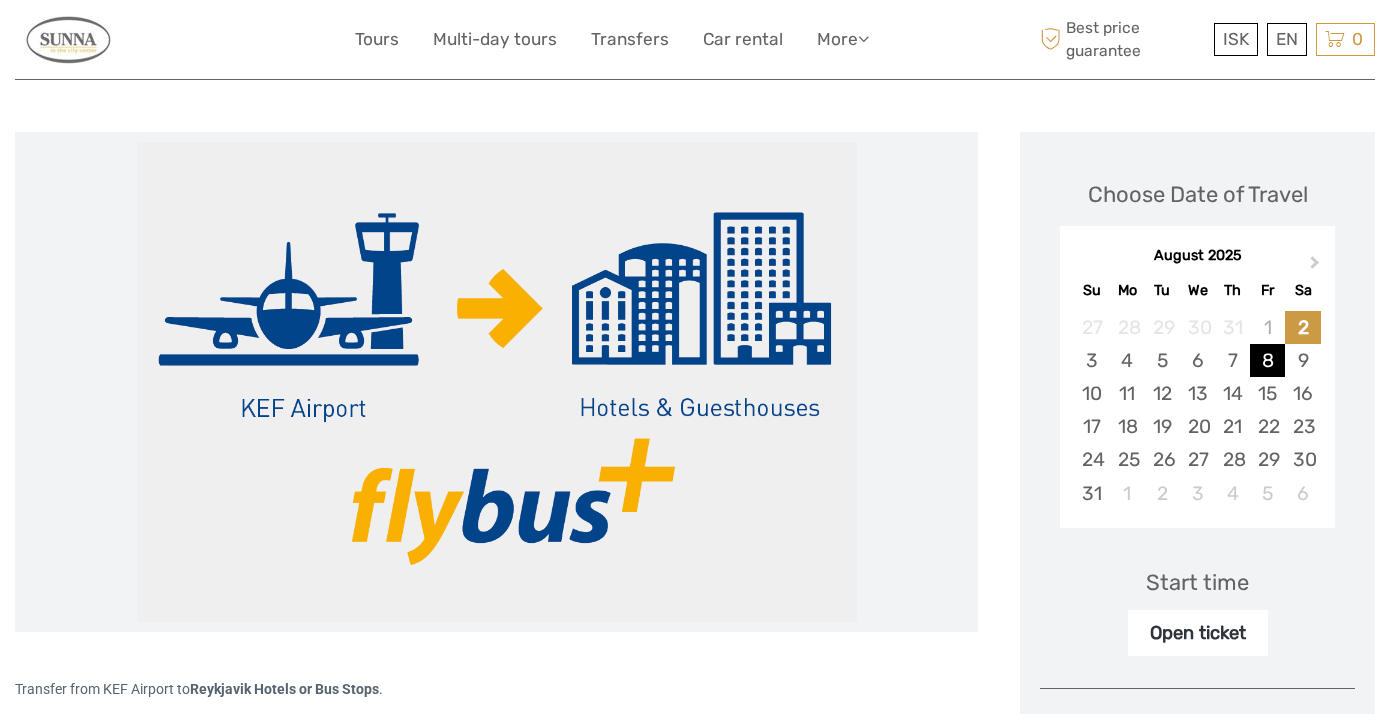 click on "8" at bounding box center [1267, 360] 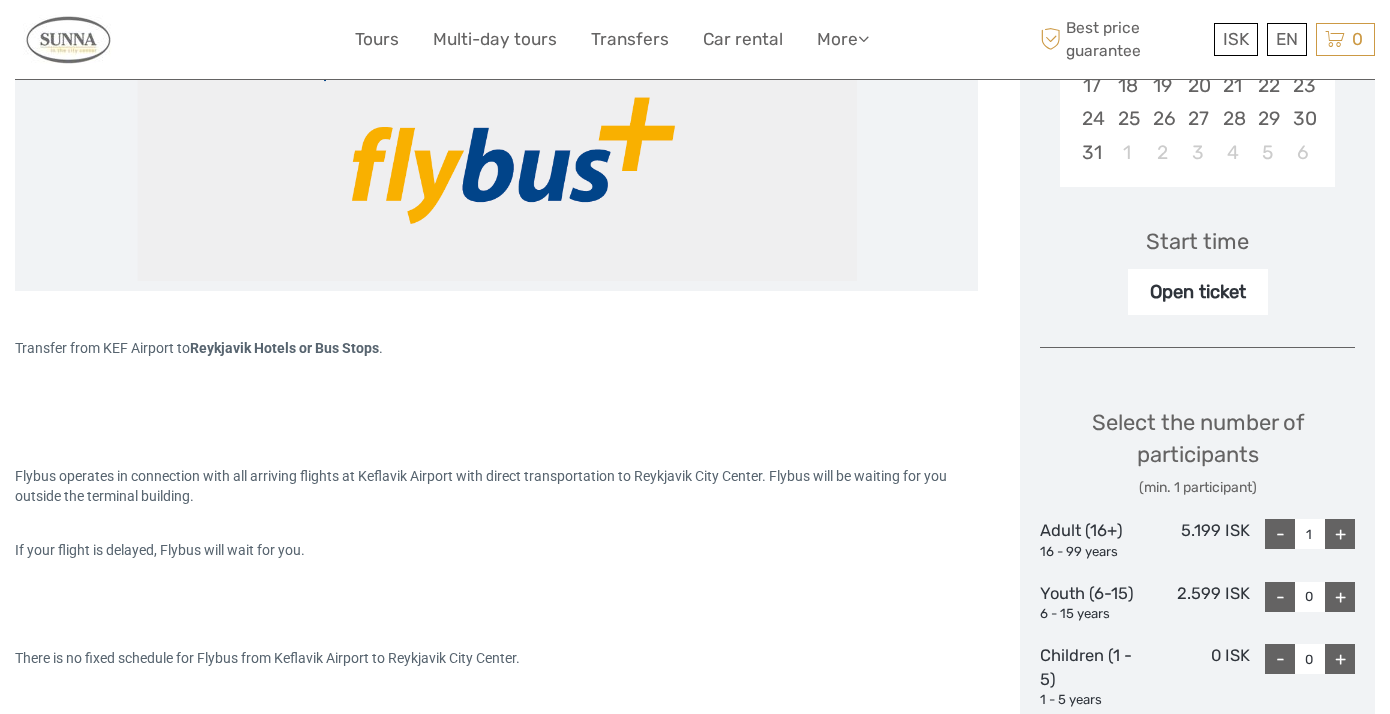 scroll, scrollTop: 547, scrollLeft: 0, axis: vertical 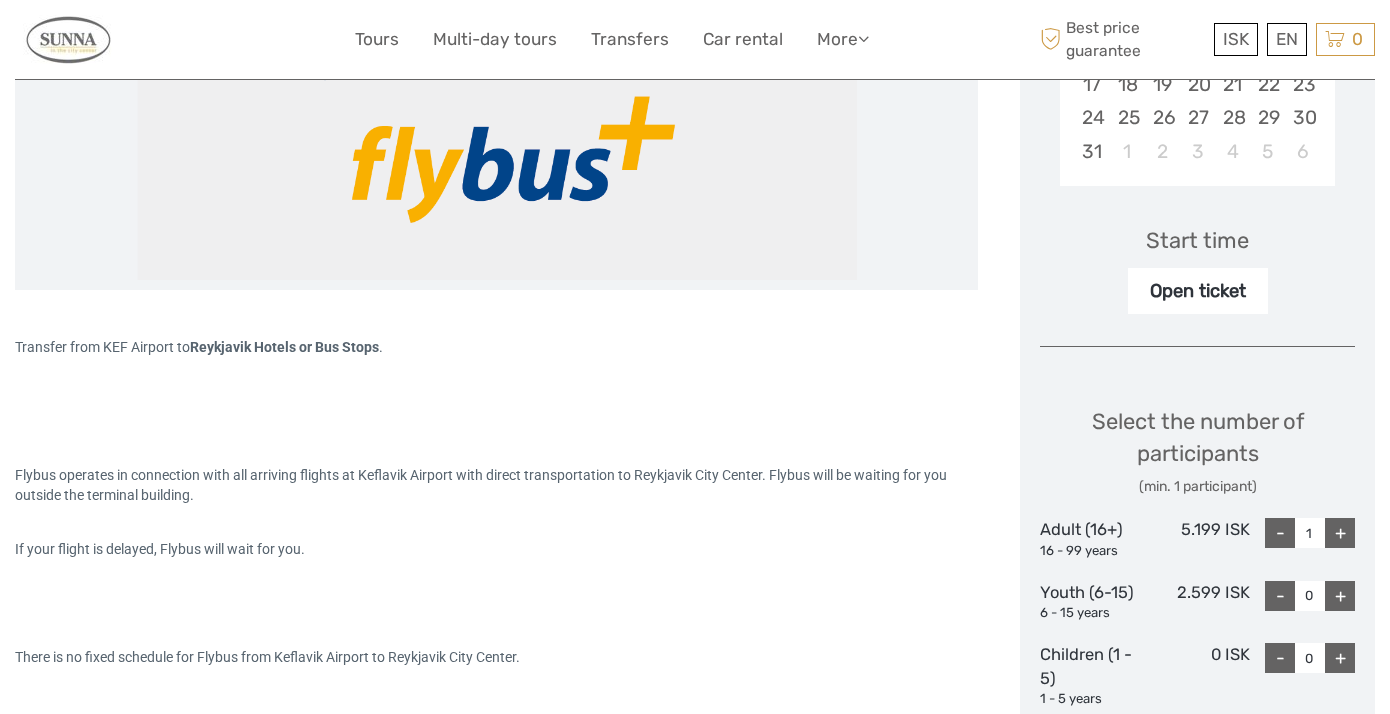 click on "+" at bounding box center [1340, 533] 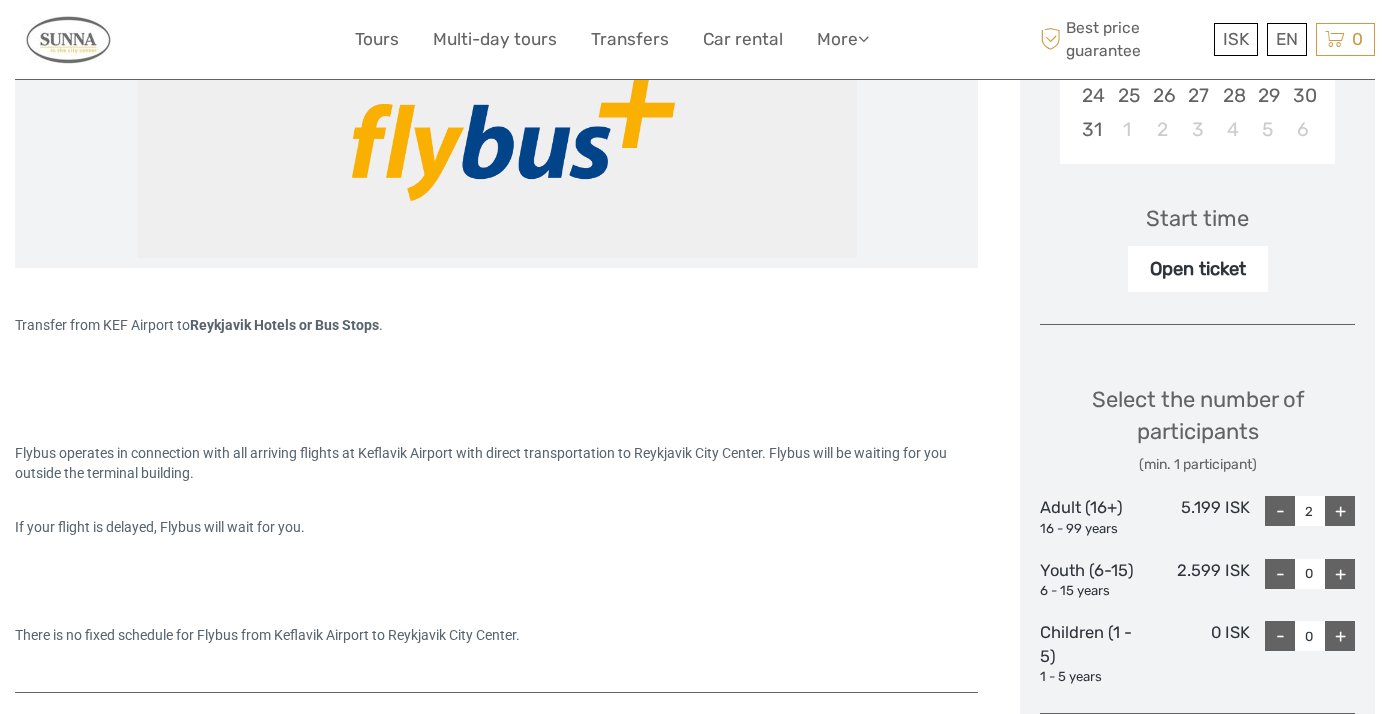 scroll, scrollTop: 534, scrollLeft: 0, axis: vertical 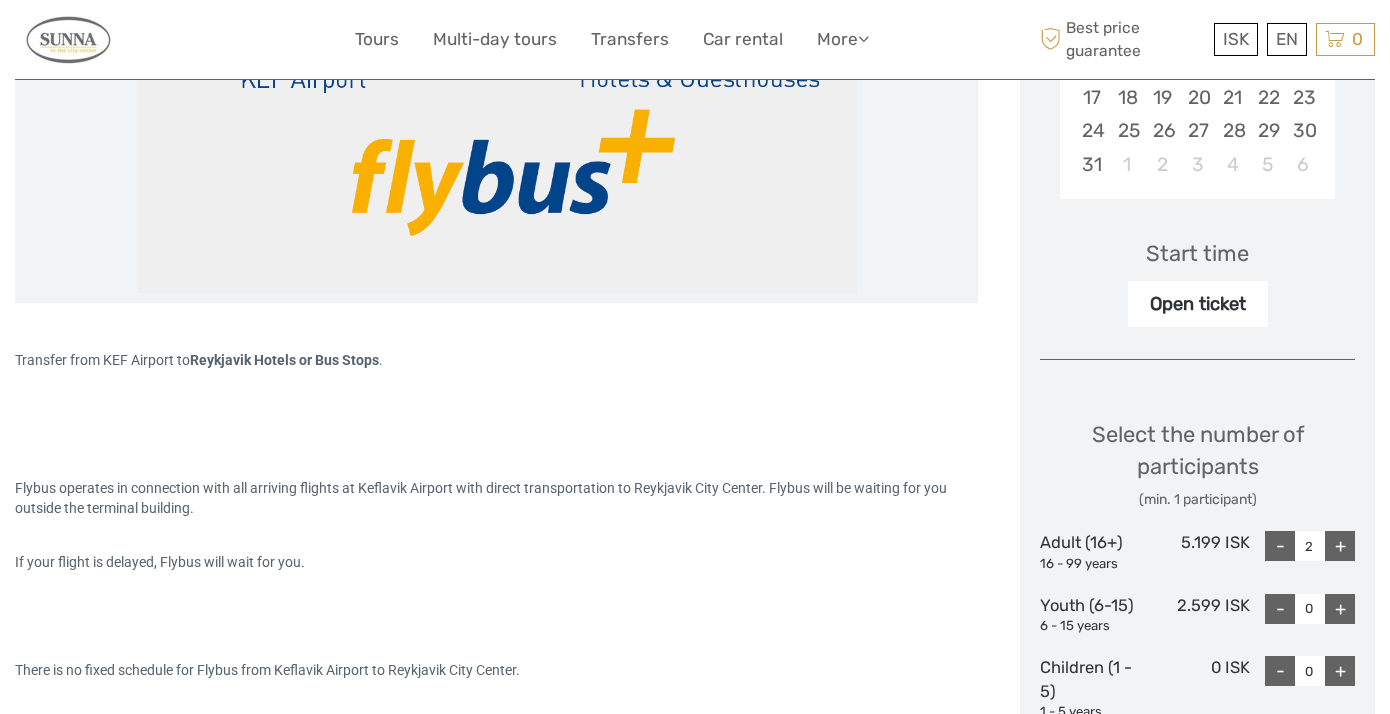 click on "Open ticket" at bounding box center [1198, 304] 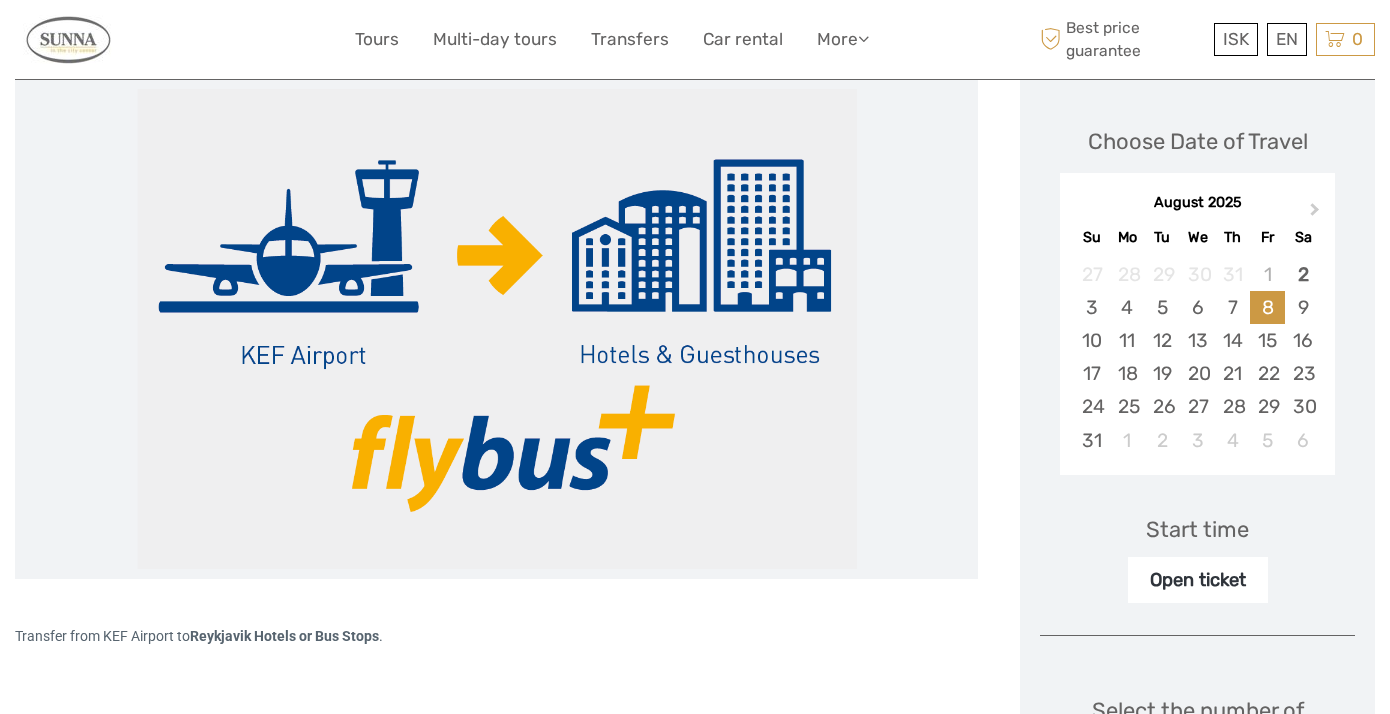 scroll, scrollTop: 259, scrollLeft: 0, axis: vertical 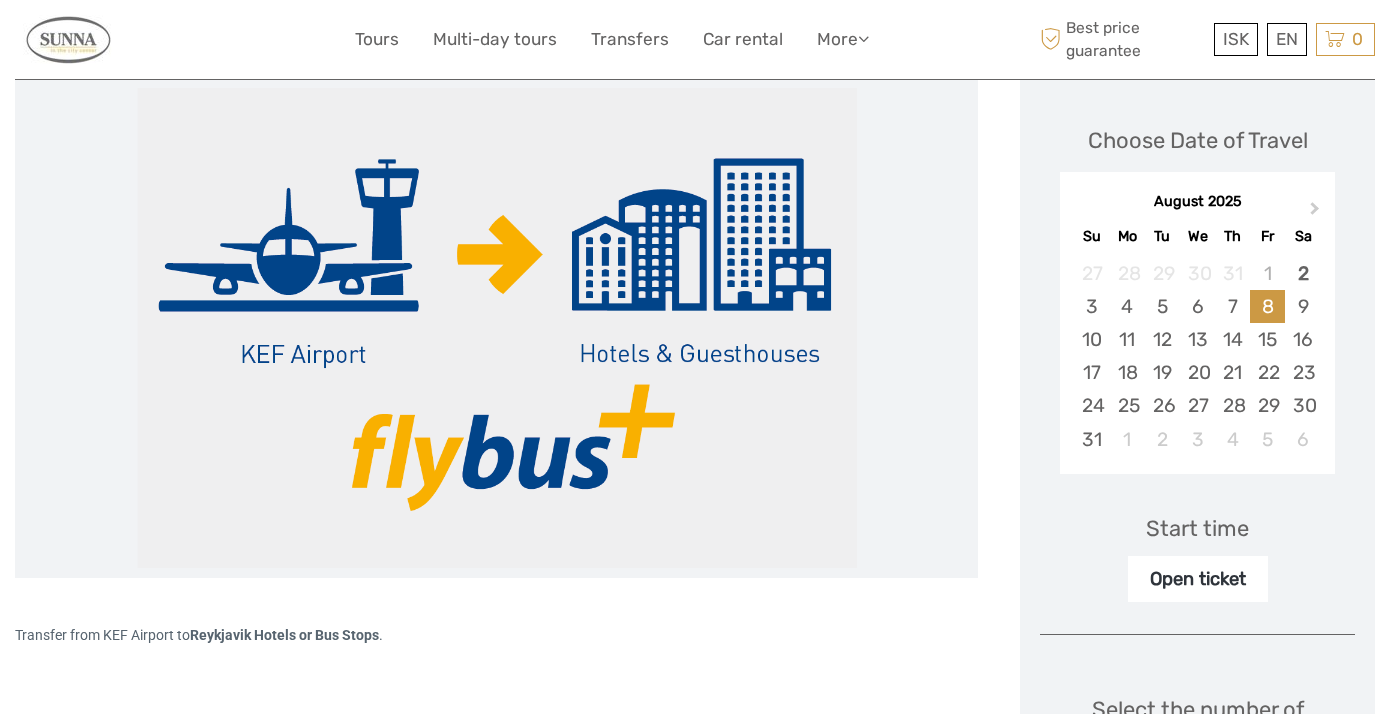 click on "Start time" at bounding box center (1197, 528) 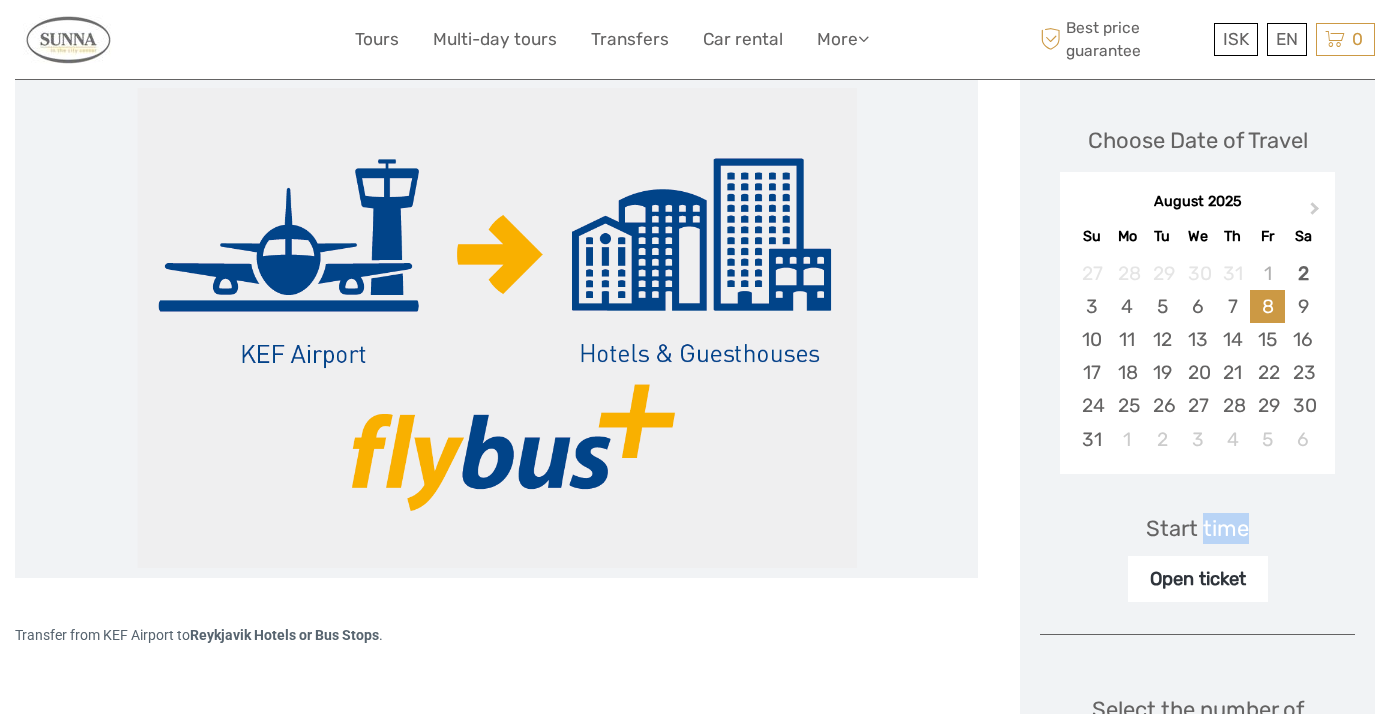 click on "Start time" at bounding box center (1197, 528) 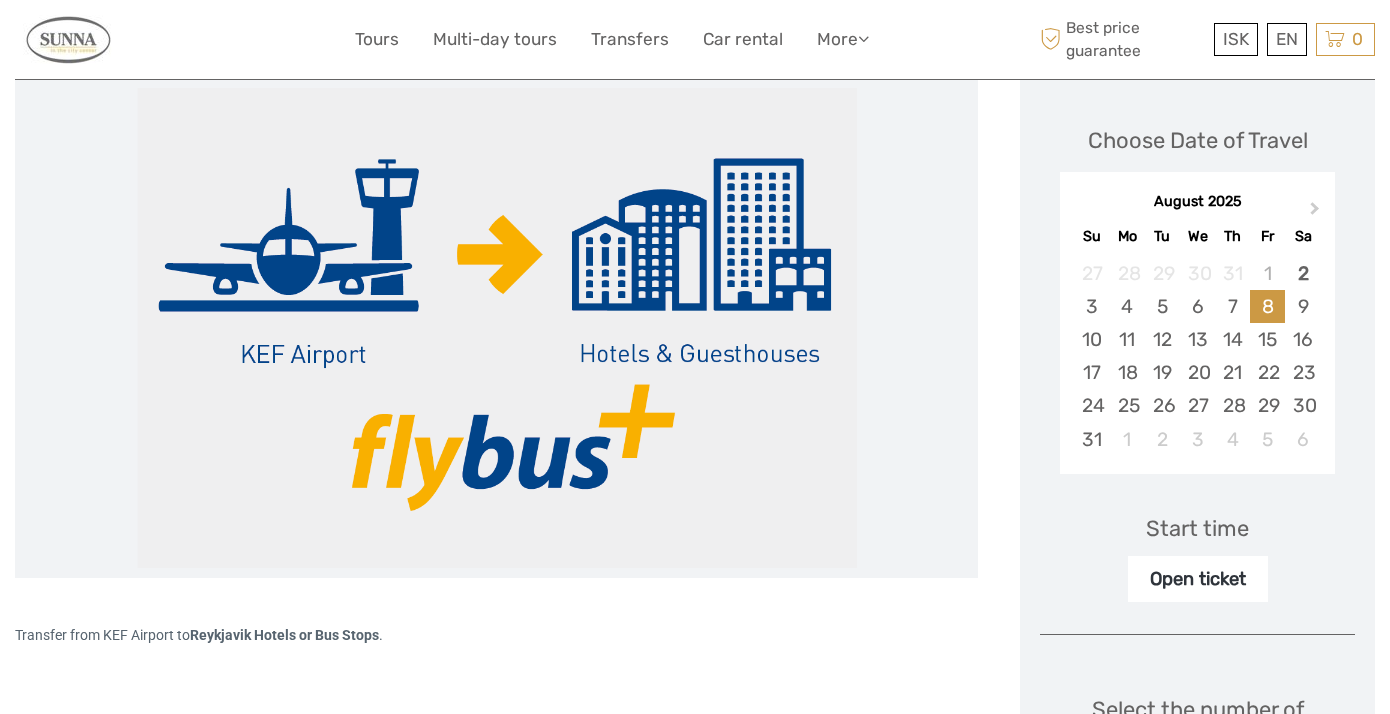 click on "Open ticket" at bounding box center (1198, 579) 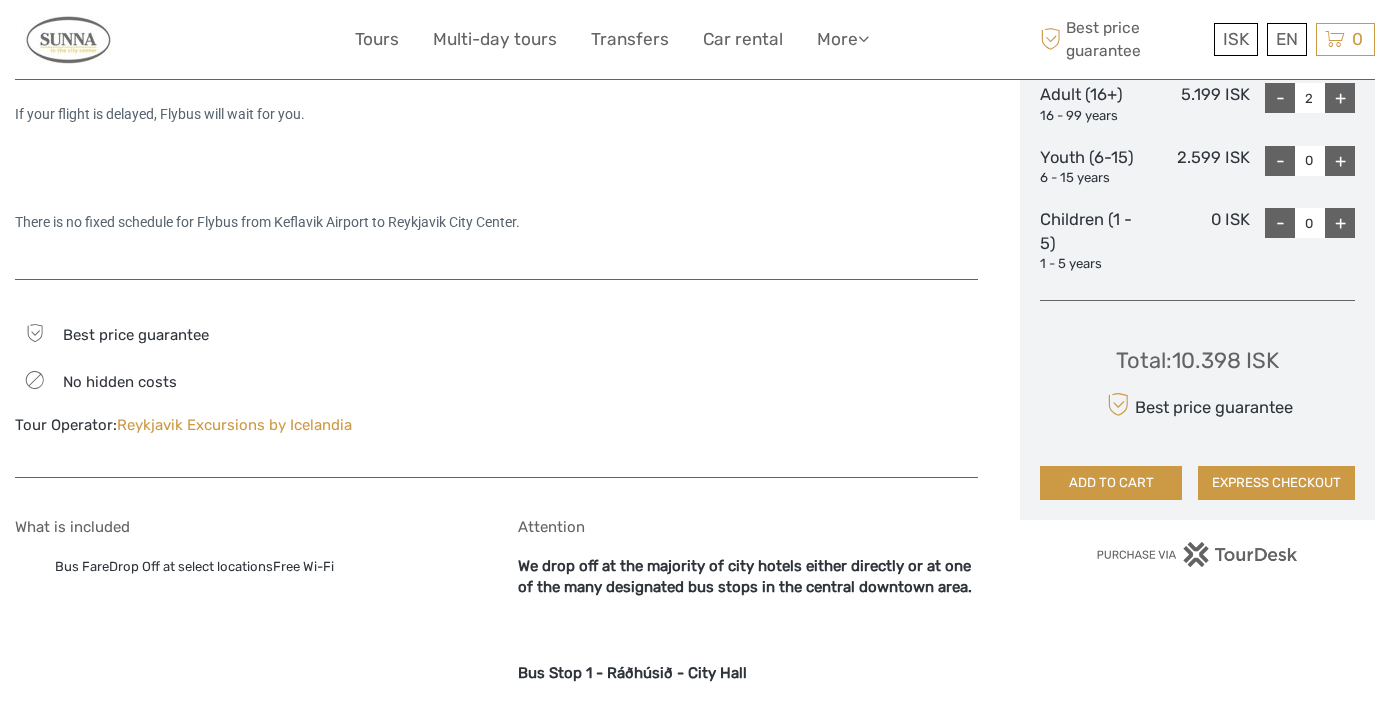 scroll, scrollTop: 984, scrollLeft: 0, axis: vertical 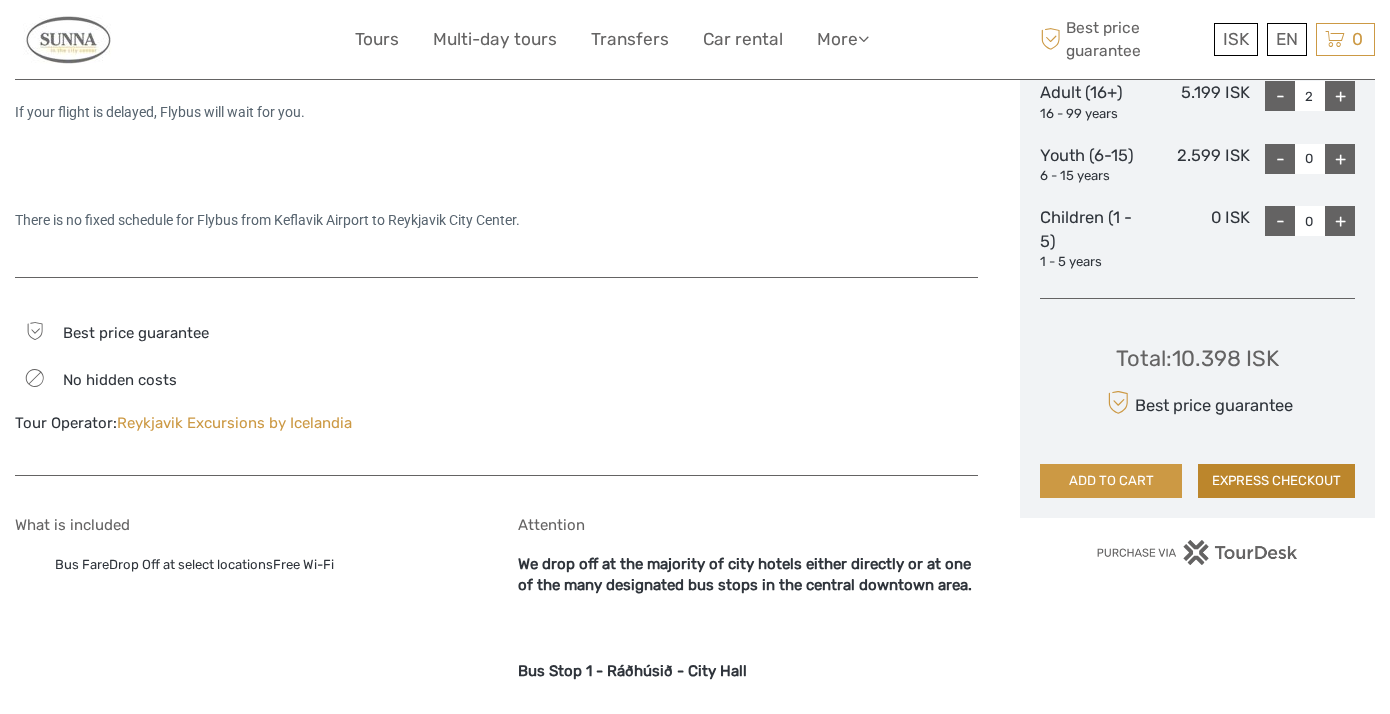 click on "EXPRESS CHECKOUT" at bounding box center (1276, 481) 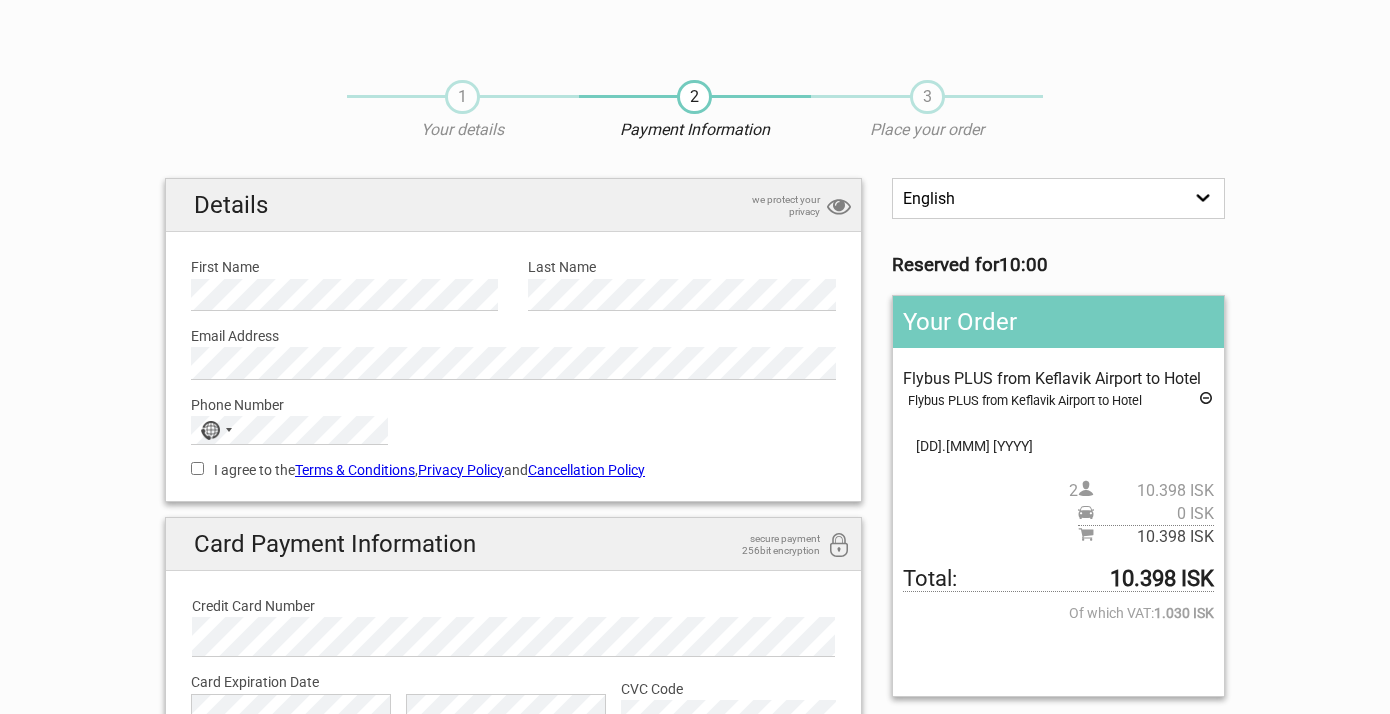 scroll, scrollTop: 0, scrollLeft: 0, axis: both 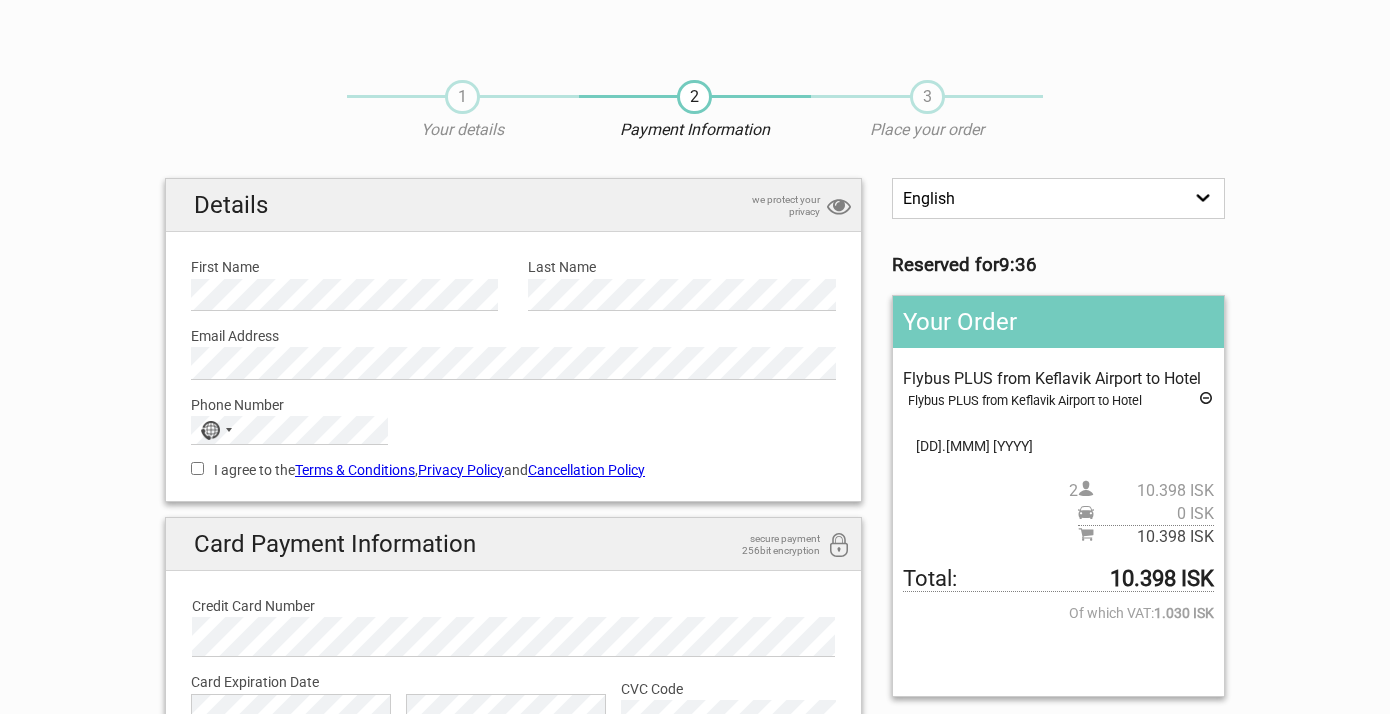click on "Phone Number" at bounding box center (513, 405) 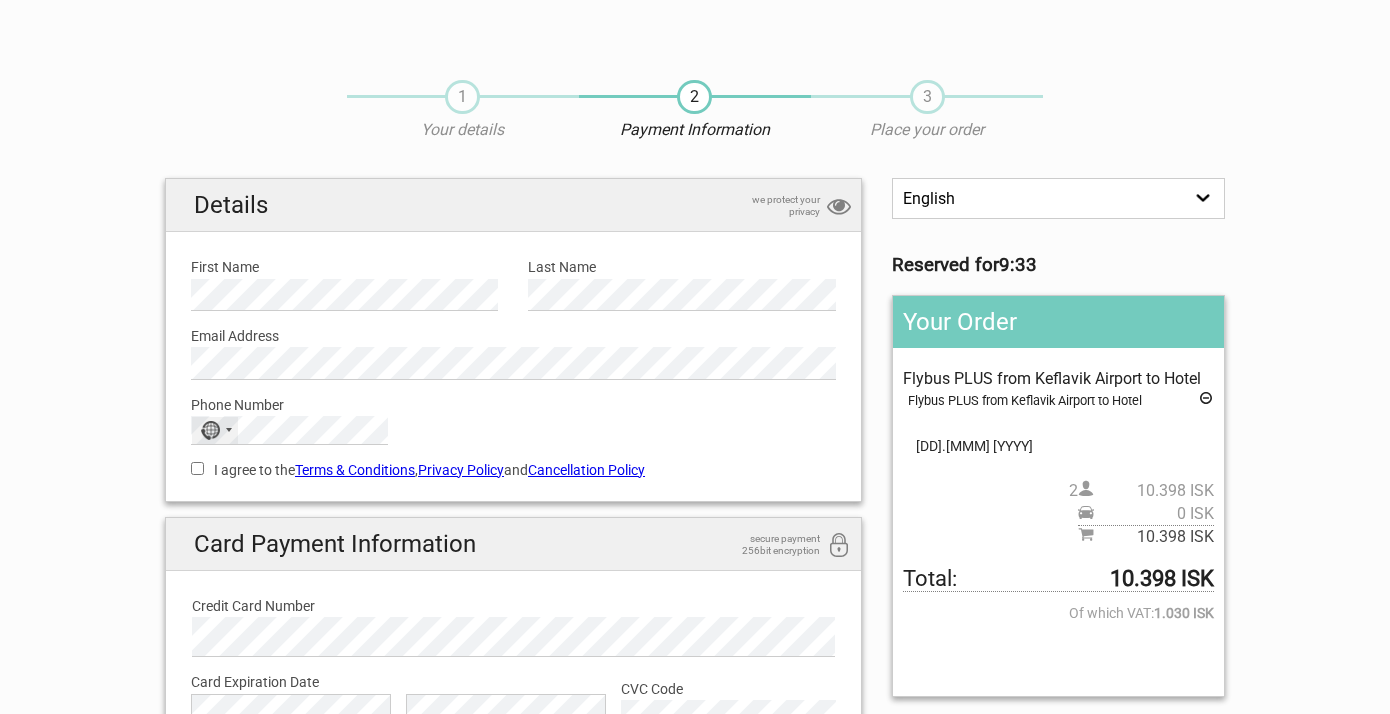 click on "No country selected" at bounding box center (215, 430) 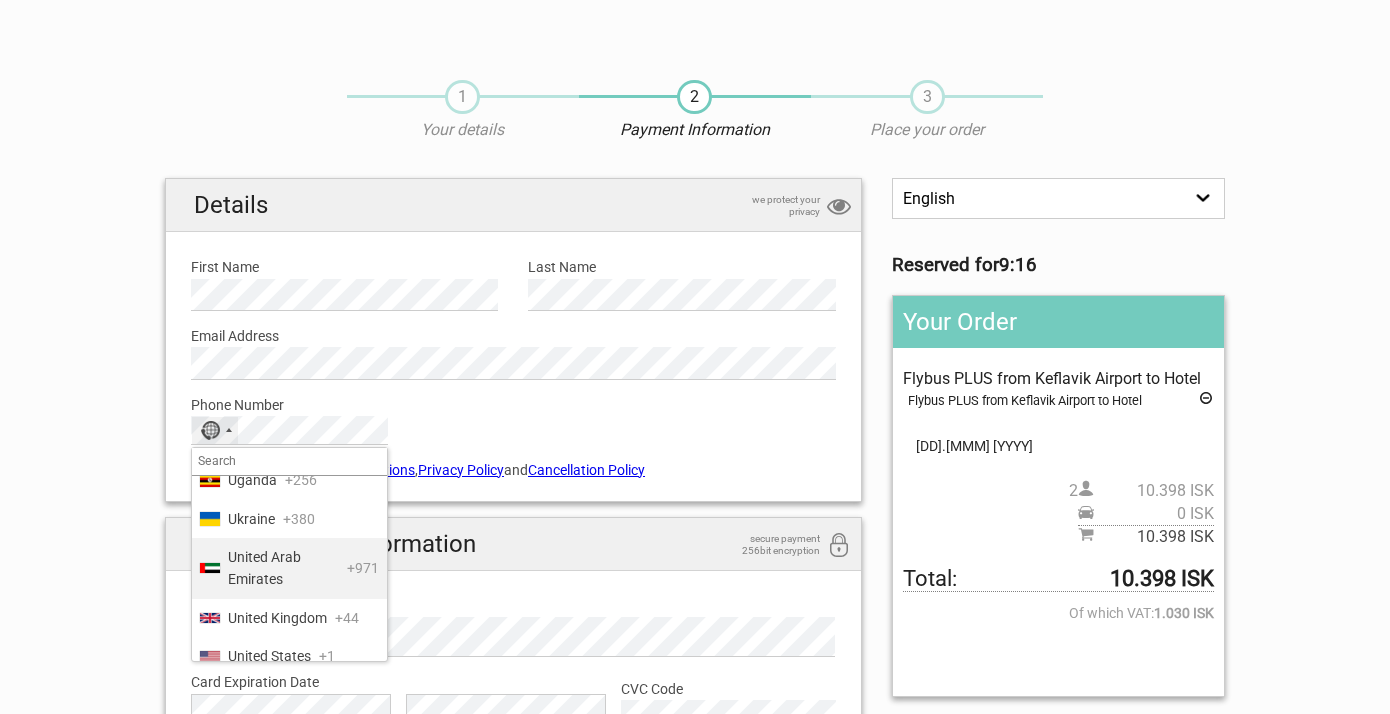 scroll, scrollTop: 9081, scrollLeft: 0, axis: vertical 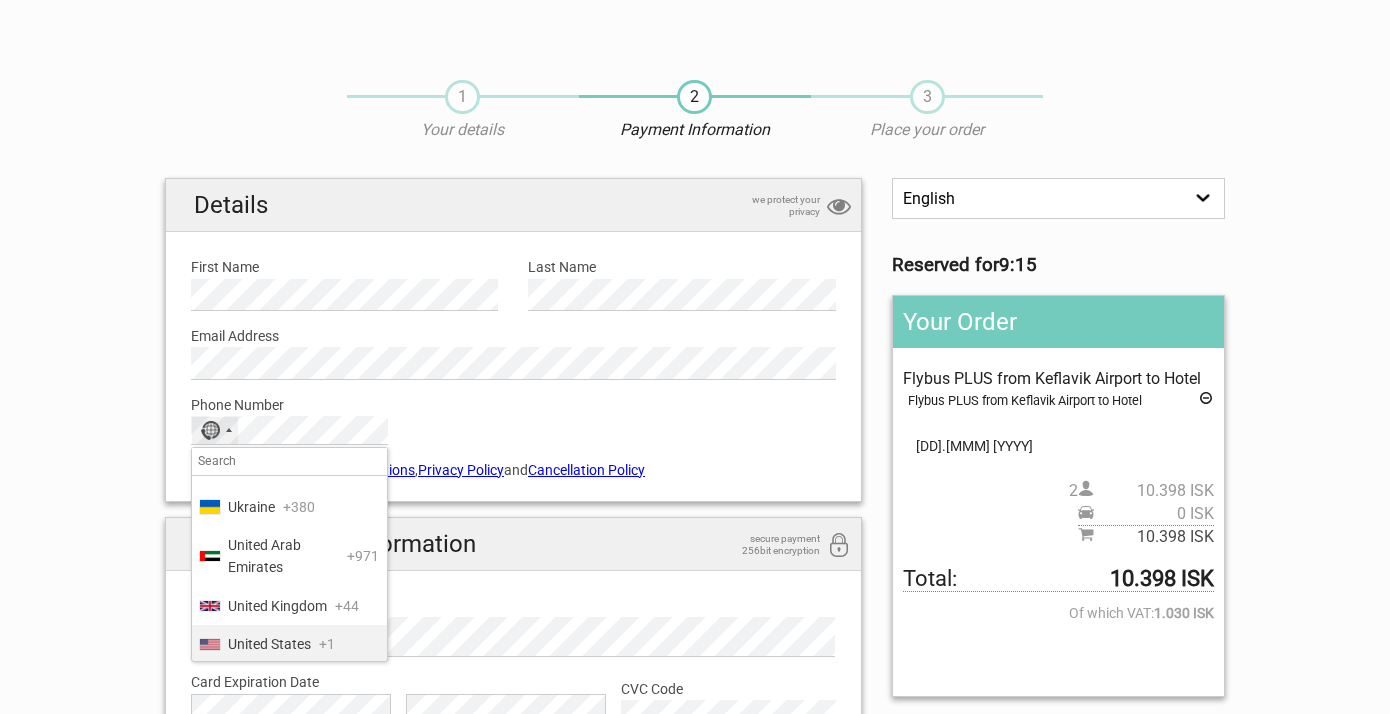 click on "United States" at bounding box center (269, 644) 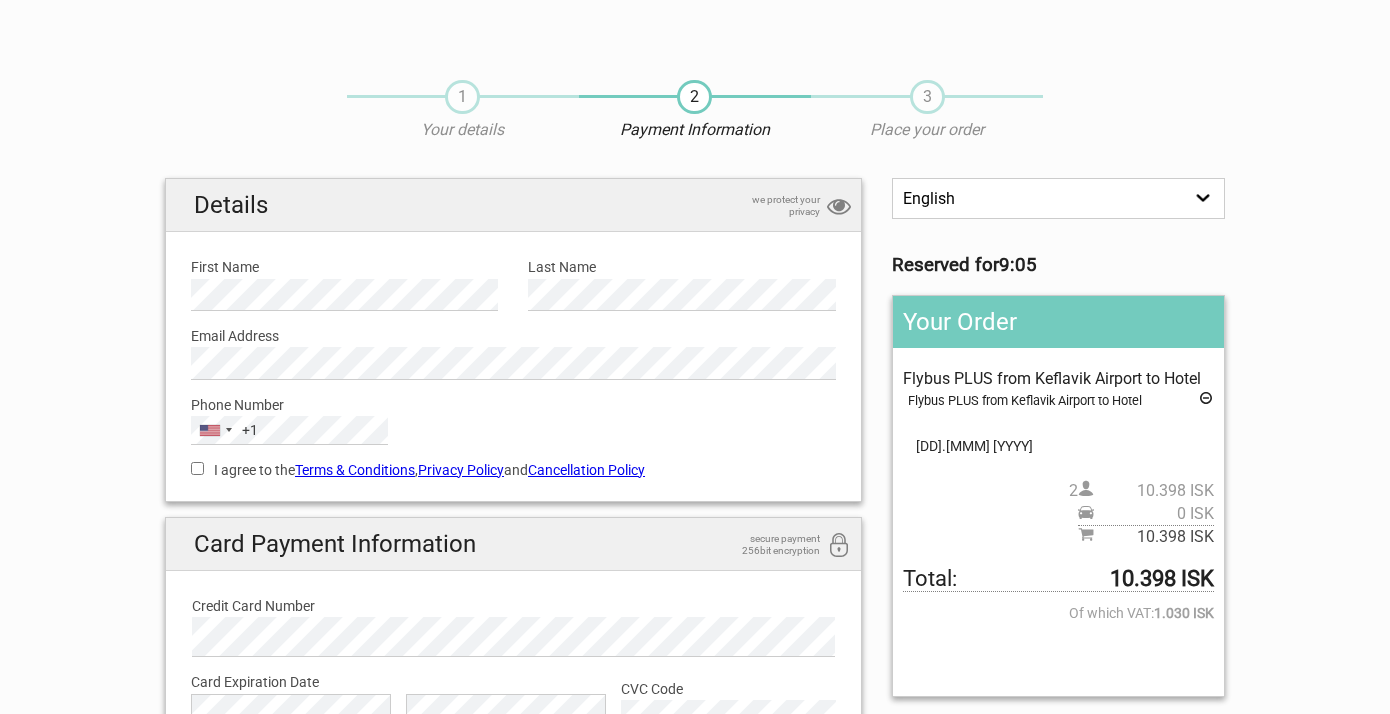 click on "I agree to the  Terms & Conditions ,  Privacy Policy  and  Cancellation Policy" at bounding box center [197, 468] 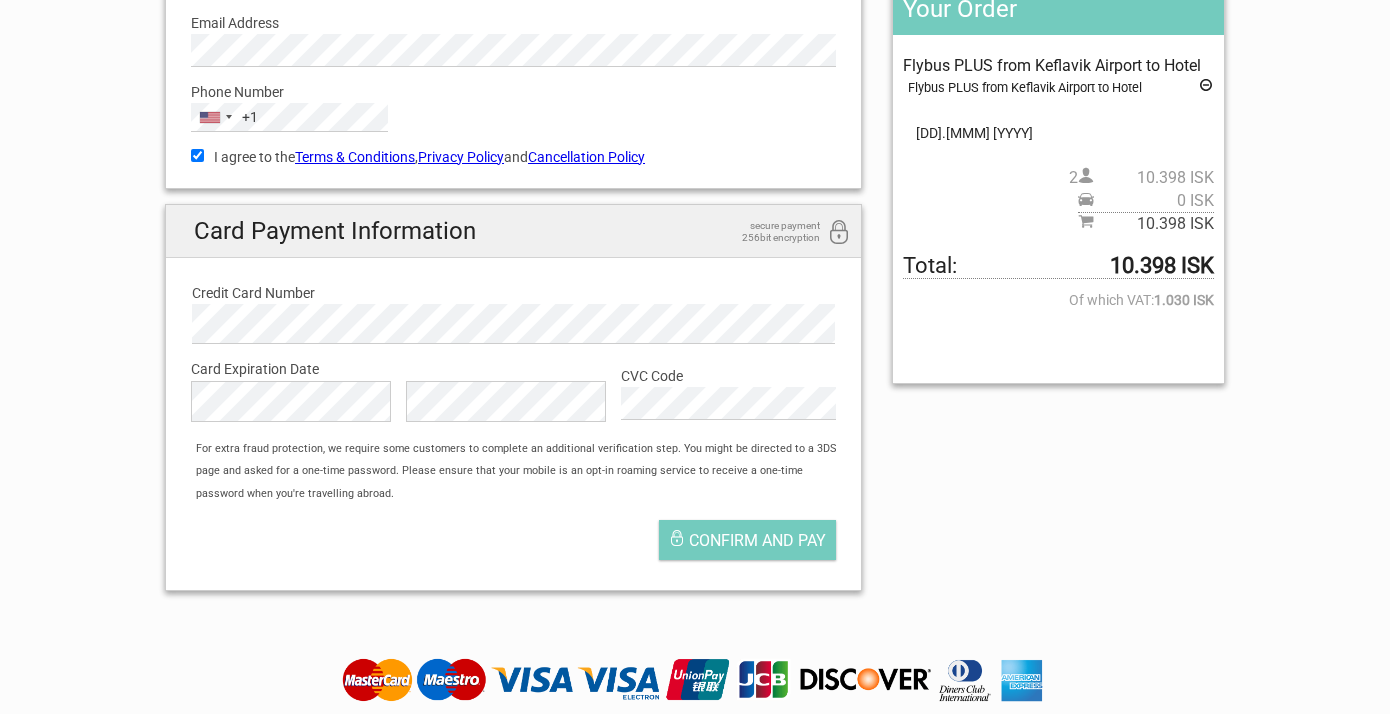scroll, scrollTop: 324, scrollLeft: 0, axis: vertical 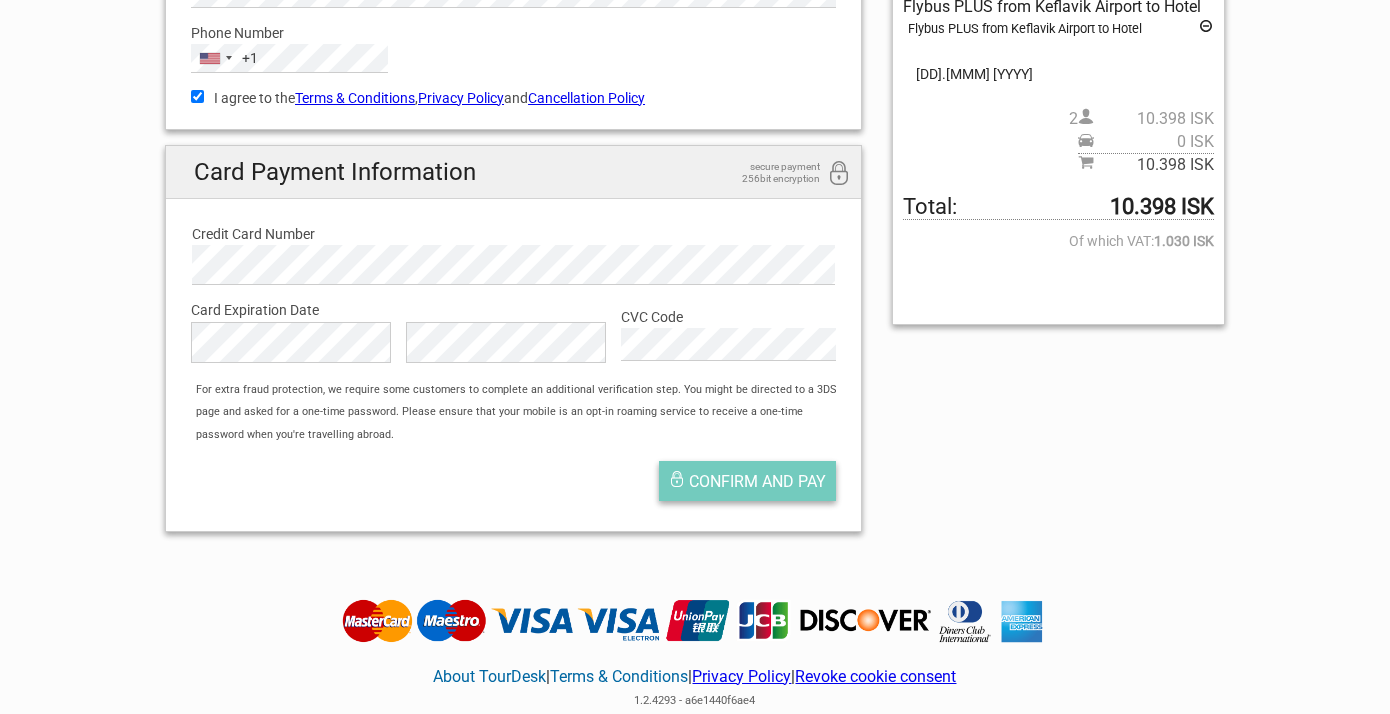 click on "Confirm and pay" at bounding box center (757, 481) 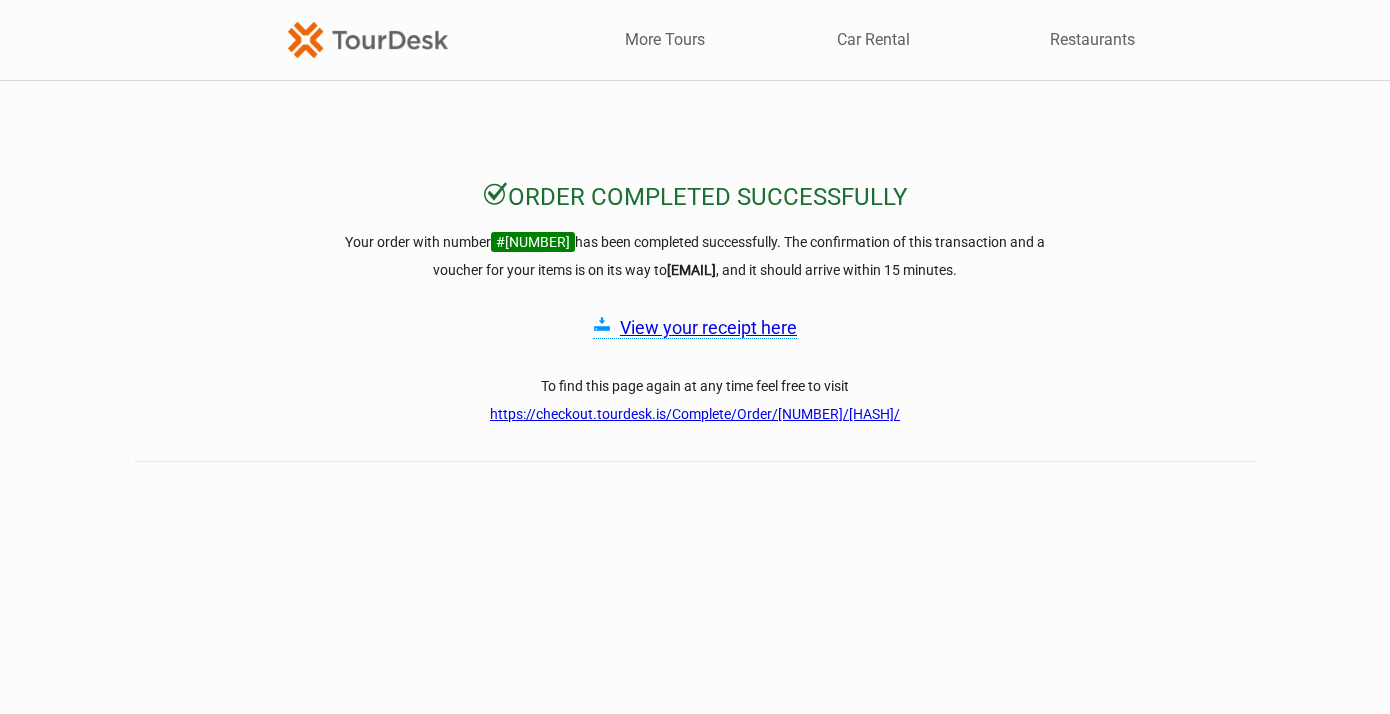 scroll, scrollTop: 0, scrollLeft: 0, axis: both 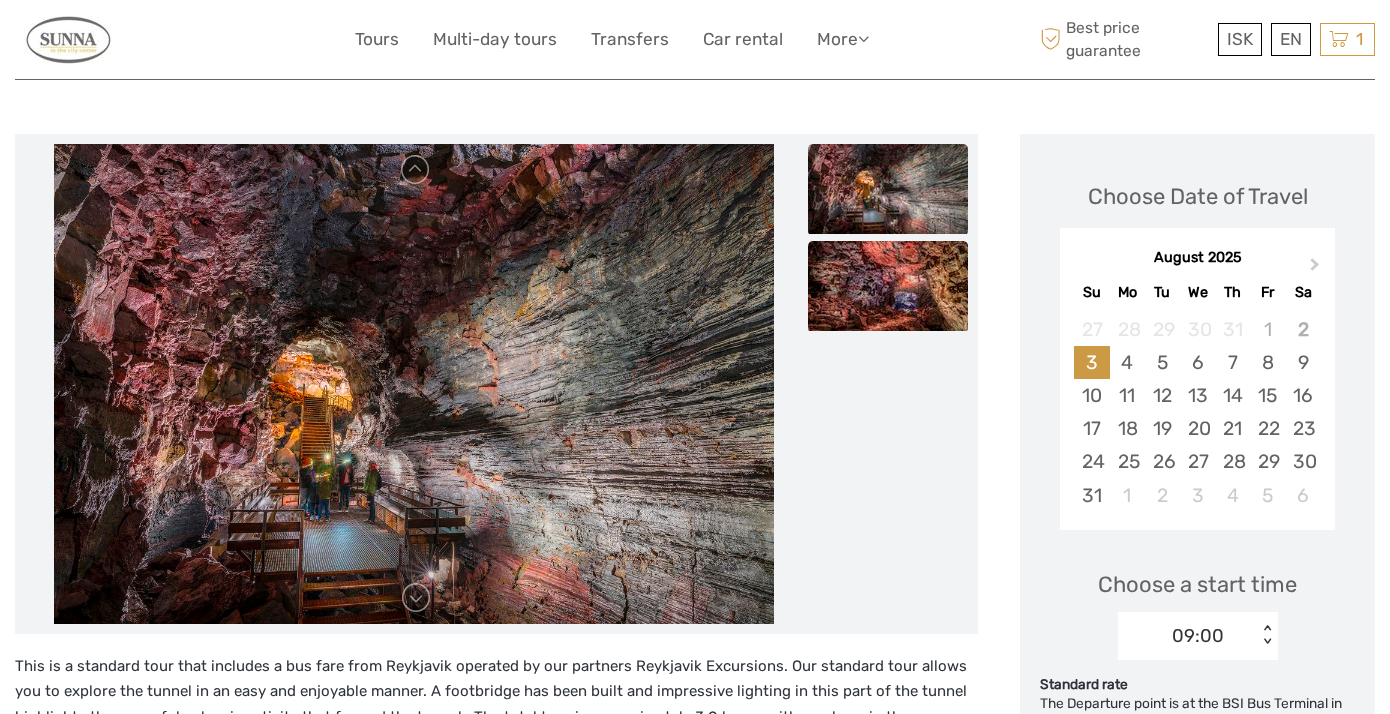 click at bounding box center [888, 286] 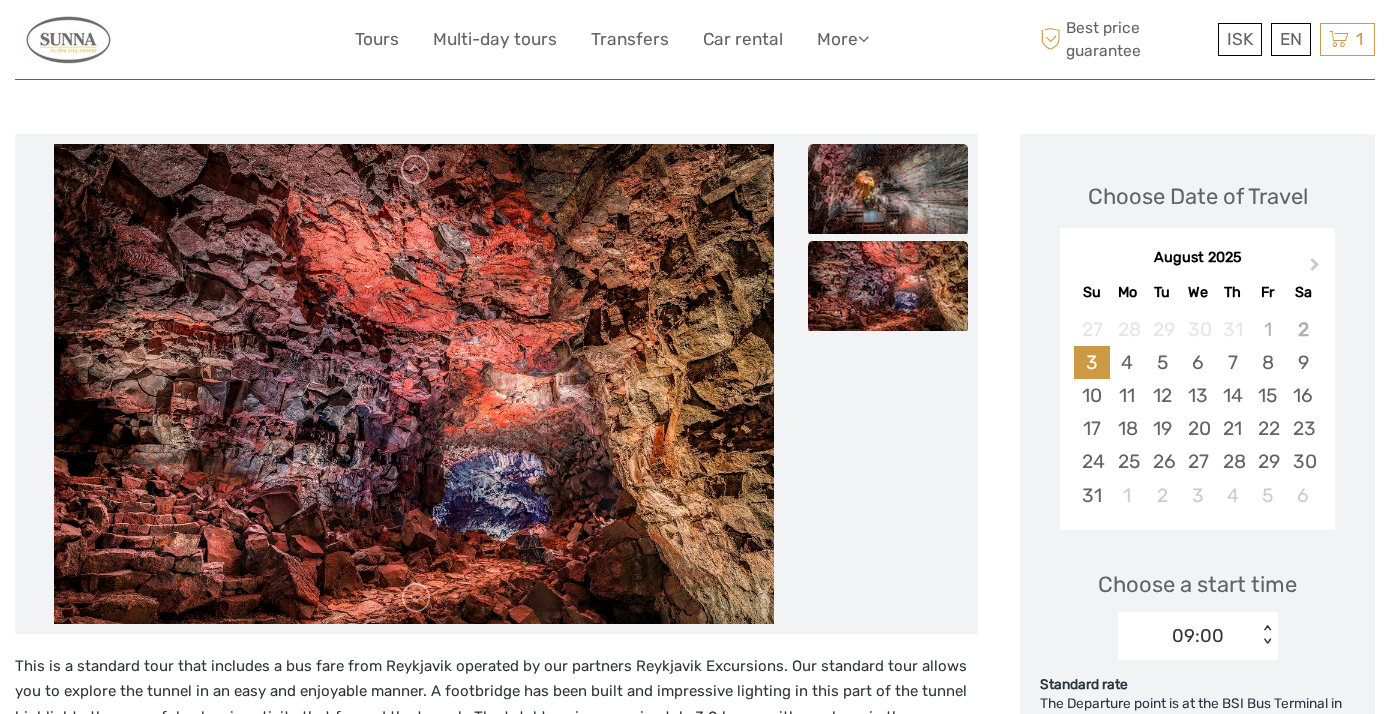 click at bounding box center [888, 189] 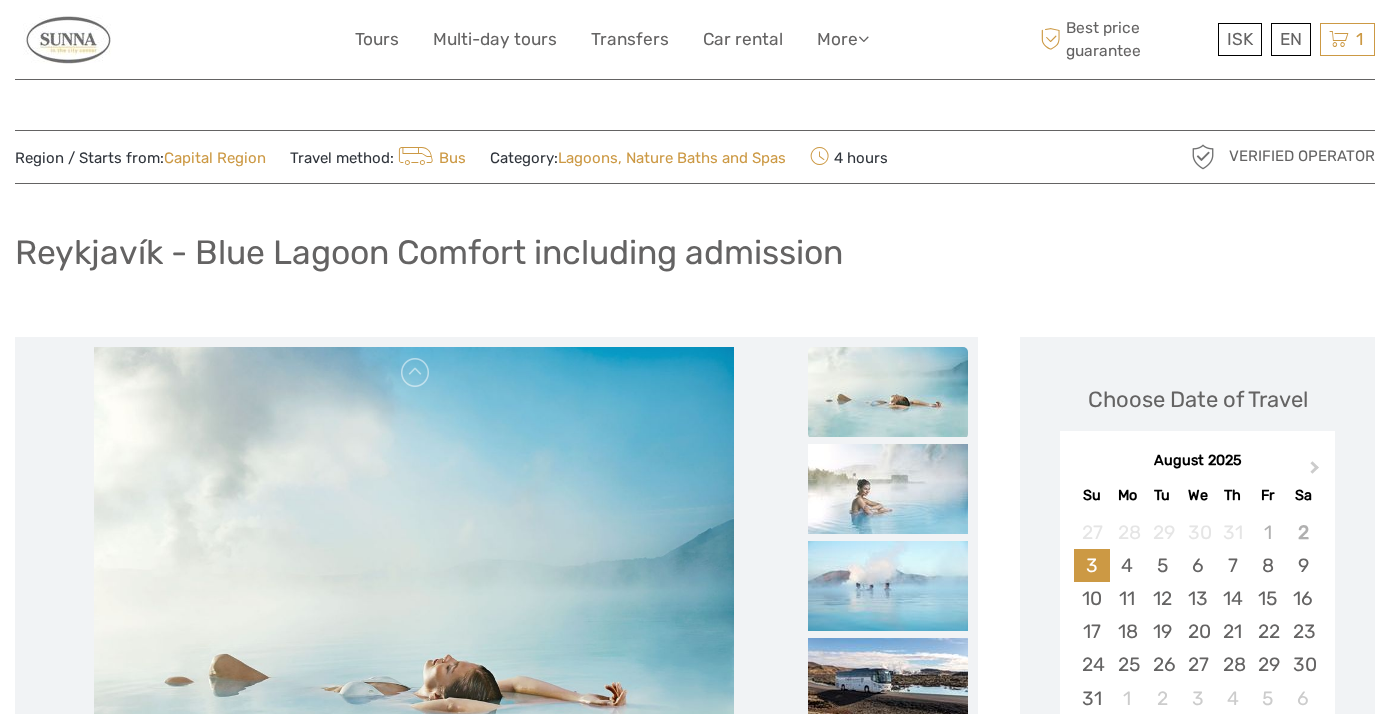 scroll, scrollTop: 85, scrollLeft: 0, axis: vertical 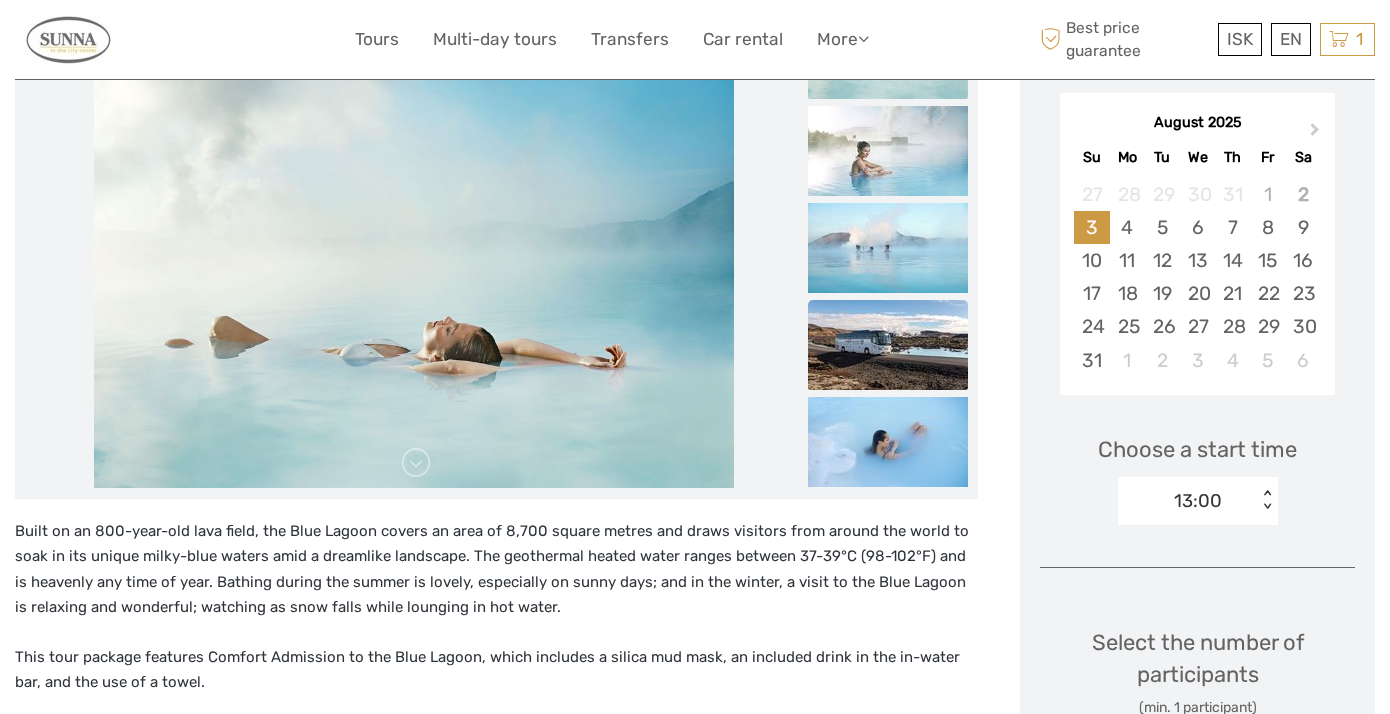 click at bounding box center (888, 345) 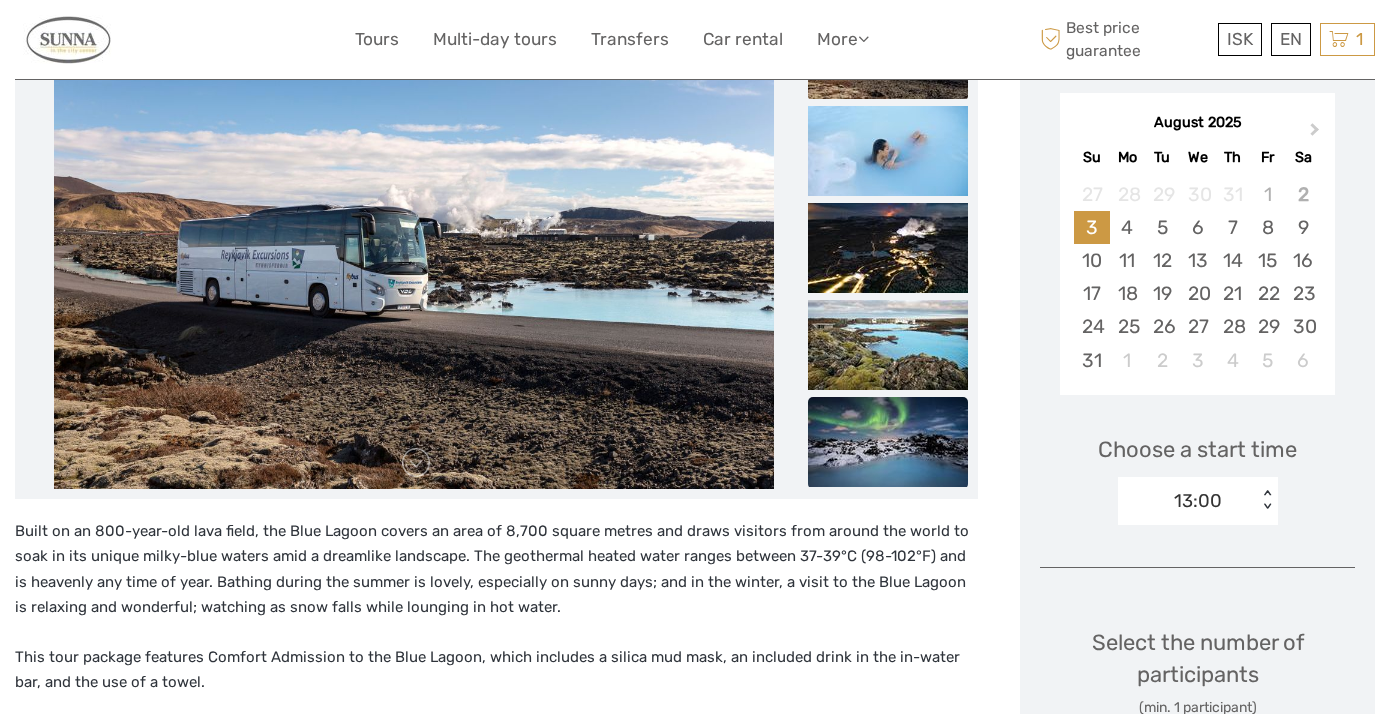 click at bounding box center (888, 442) 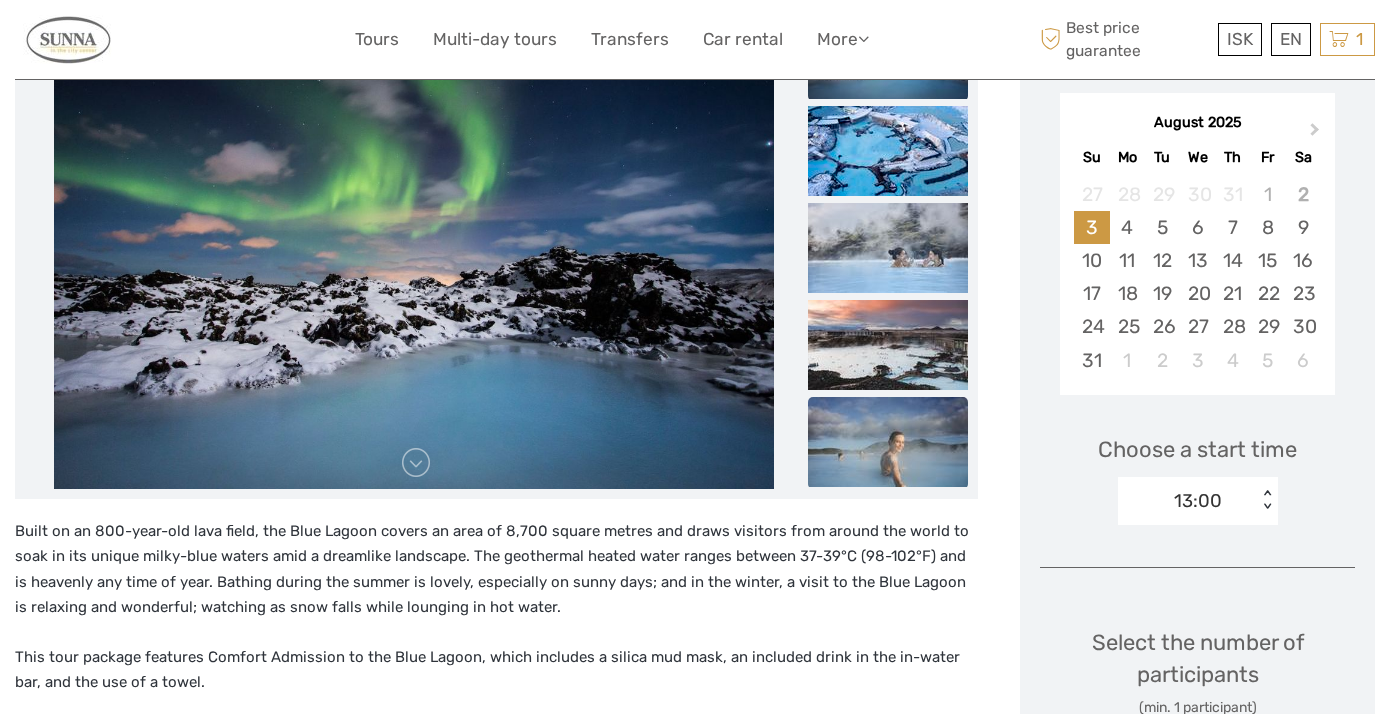 click at bounding box center [888, 442] 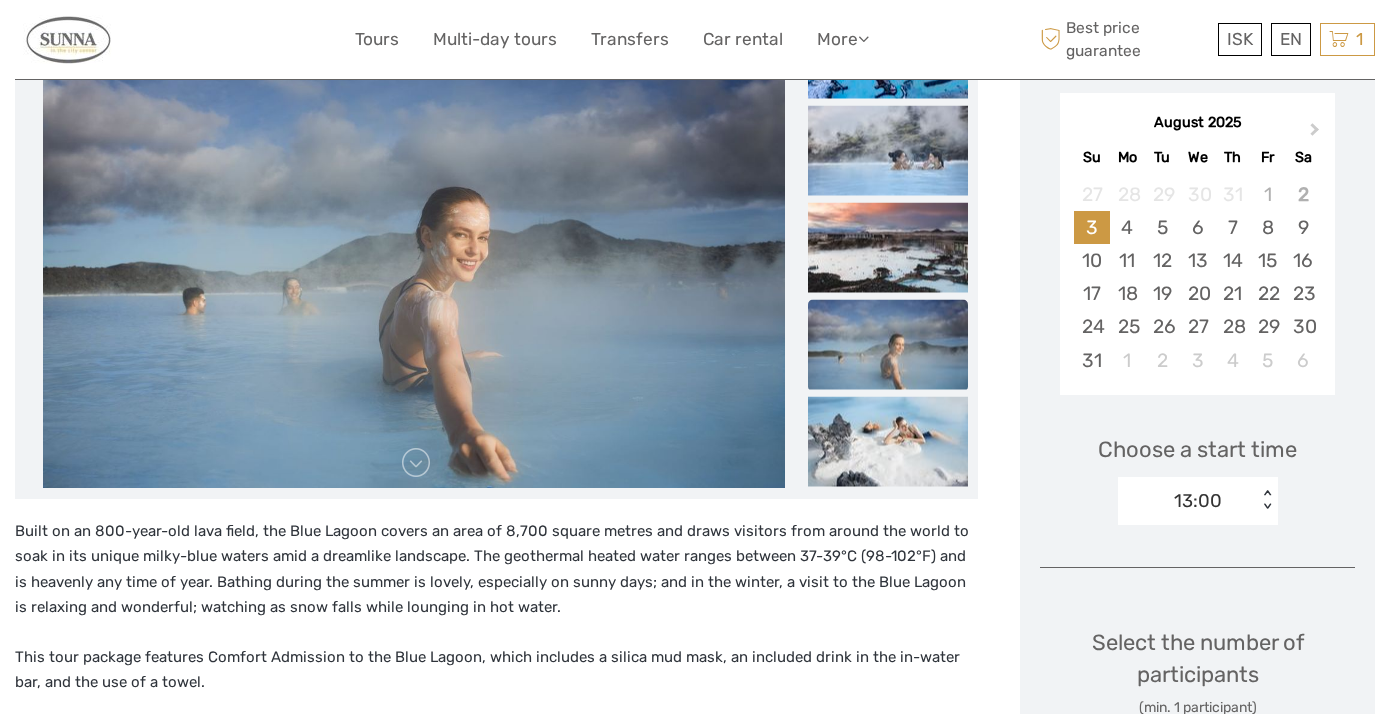 click at bounding box center [888, 441] 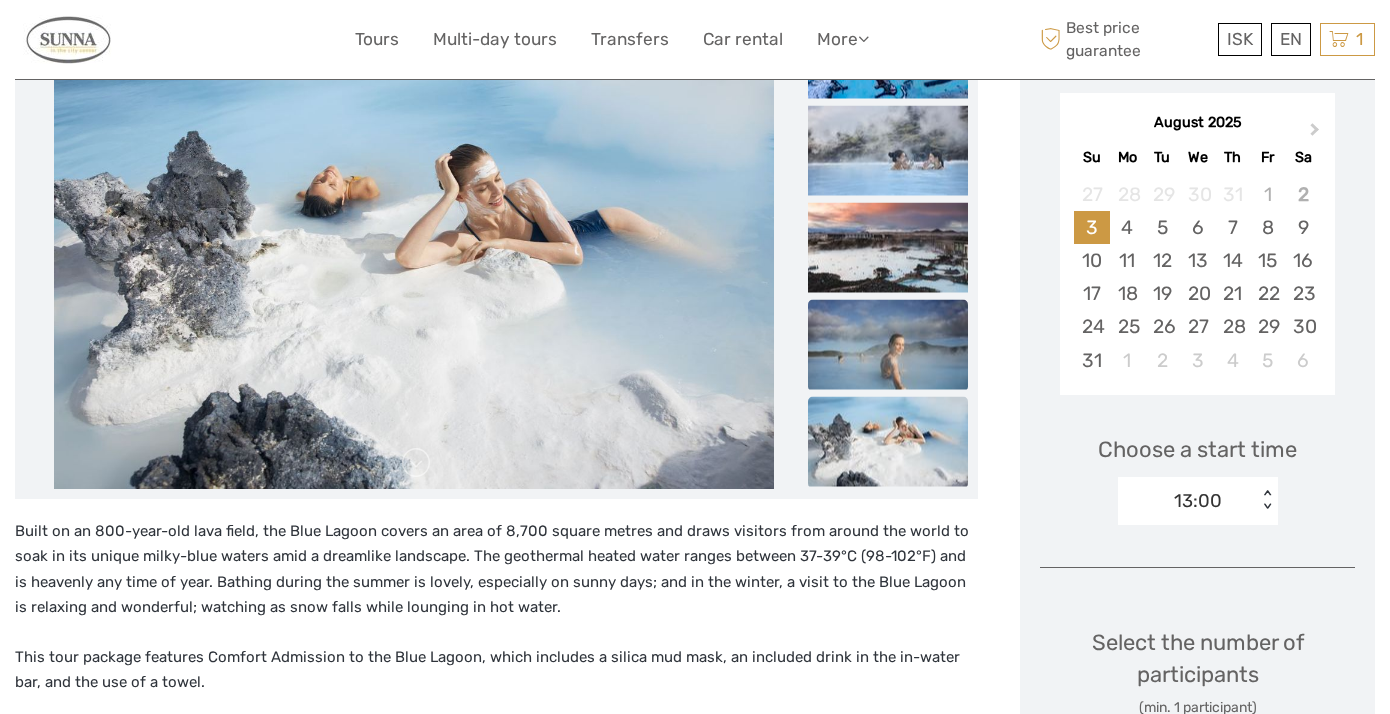 click at bounding box center [888, 441] 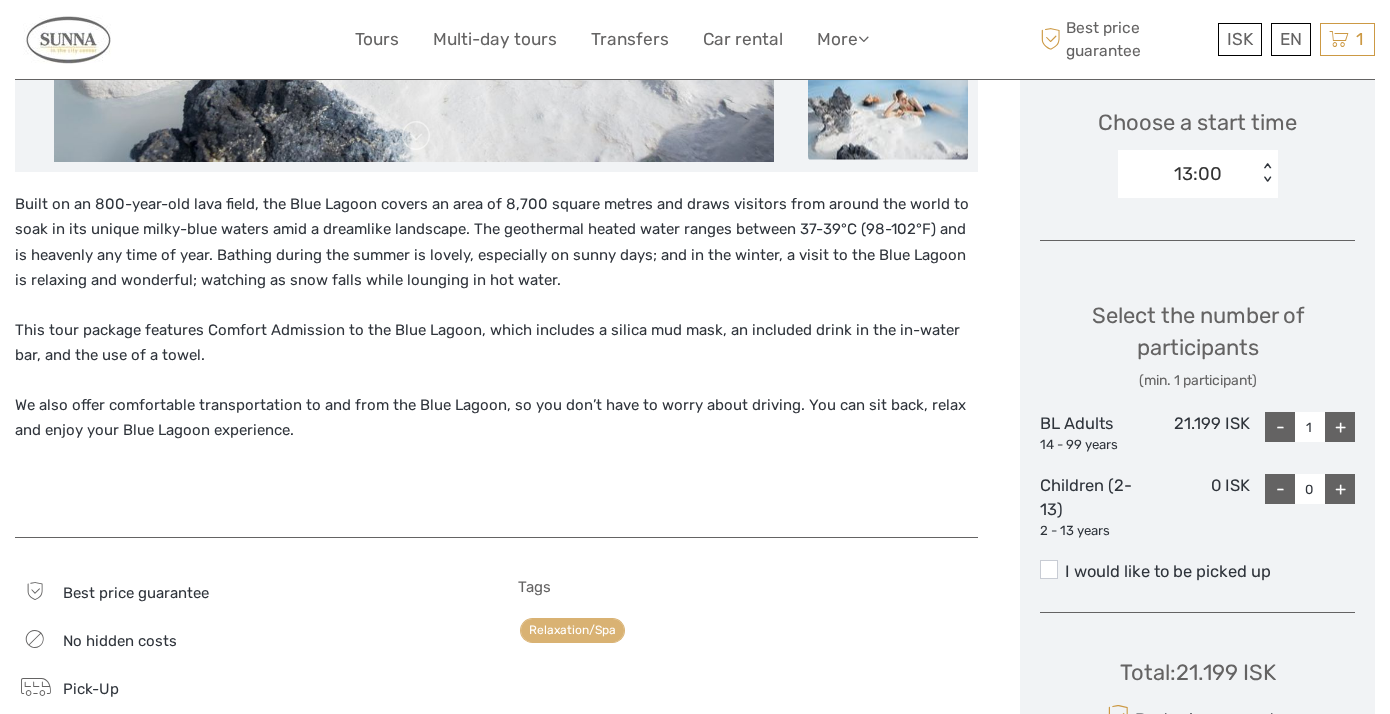 scroll, scrollTop: 666, scrollLeft: 0, axis: vertical 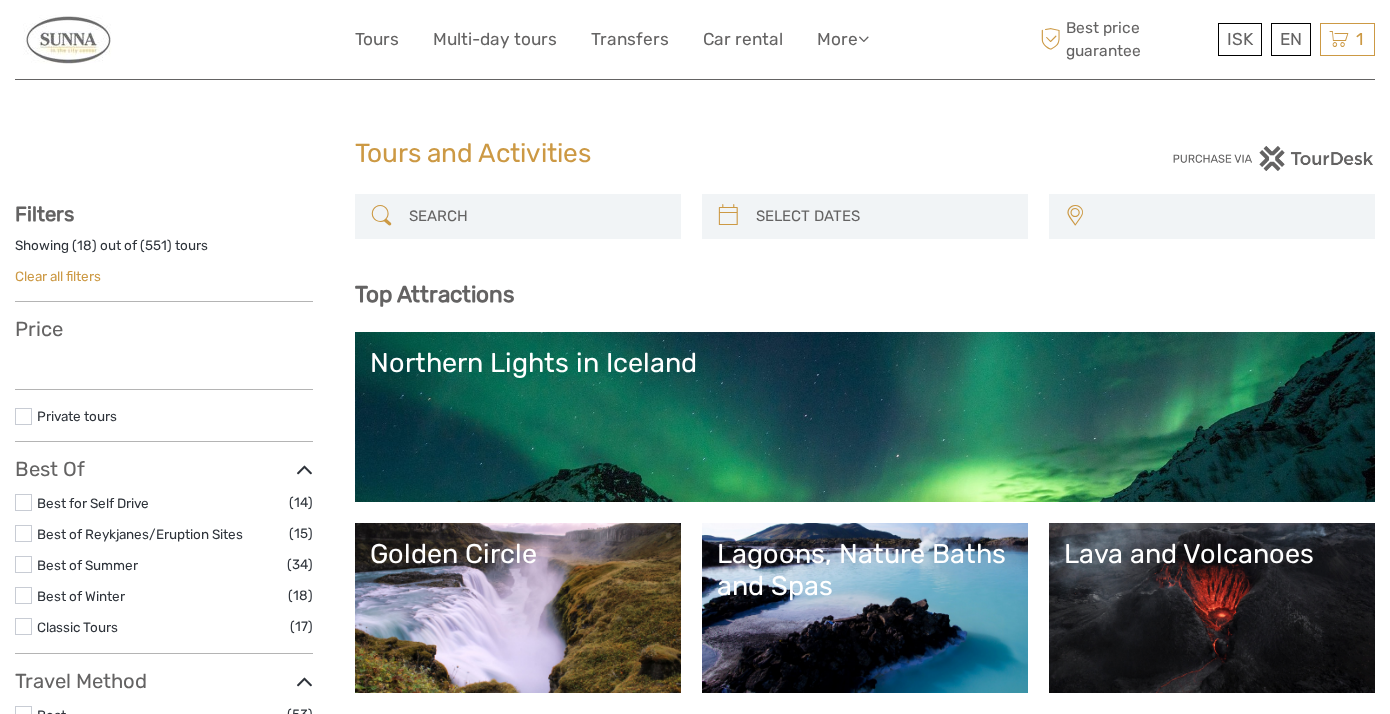 select 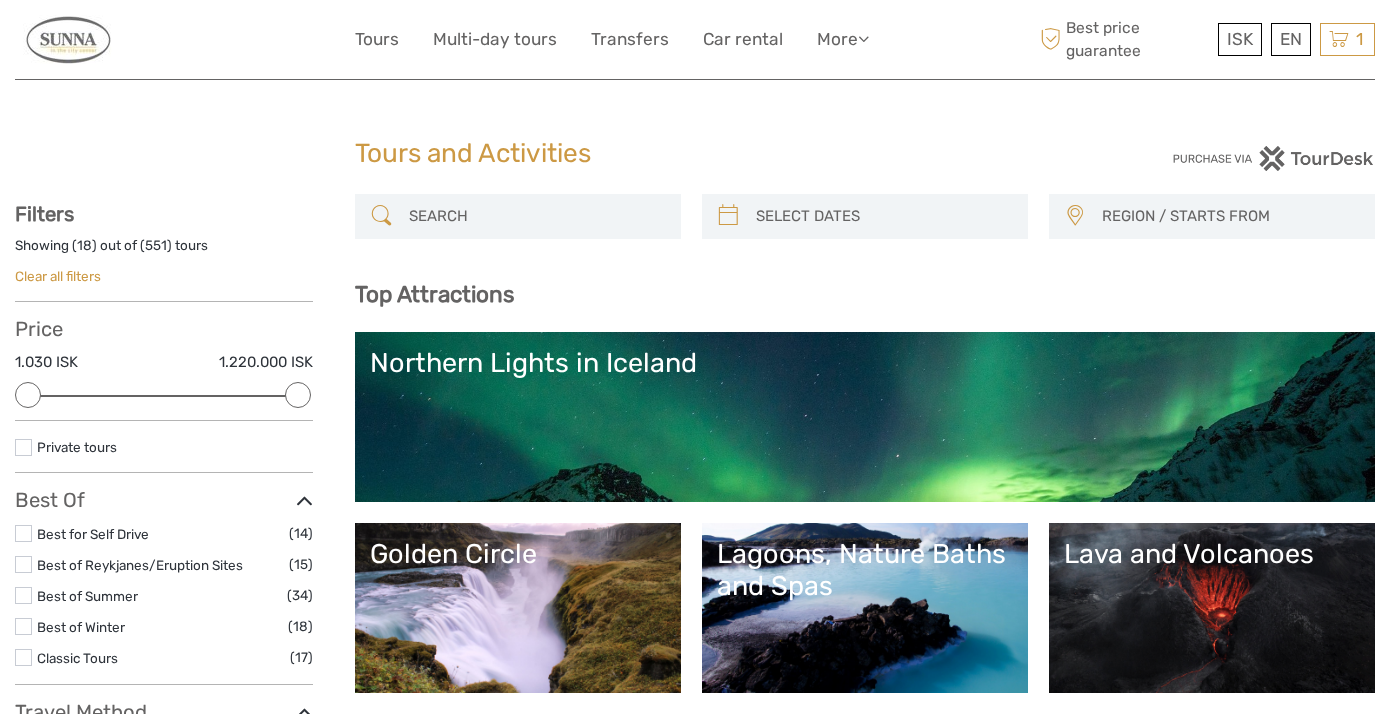 scroll, scrollTop: 0, scrollLeft: 0, axis: both 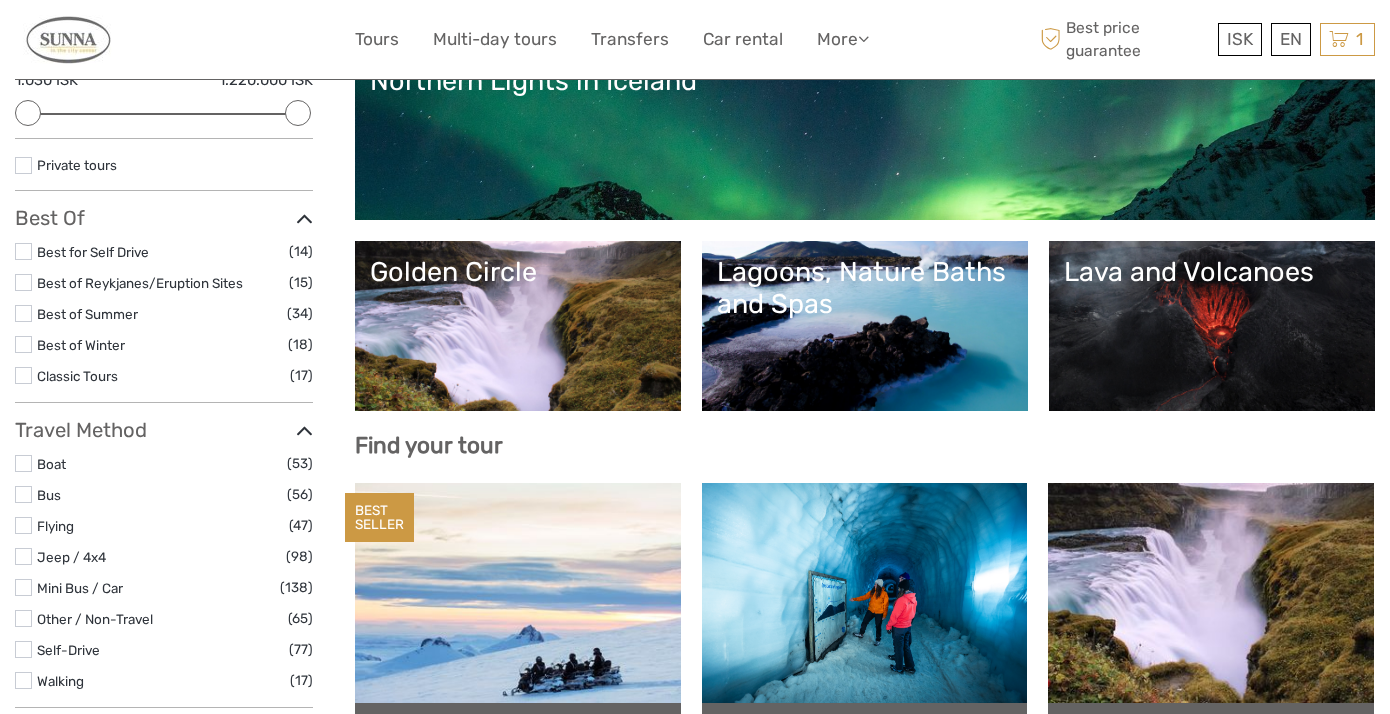 click on "Lagoons, Nature Baths and Spas" at bounding box center (865, 288) 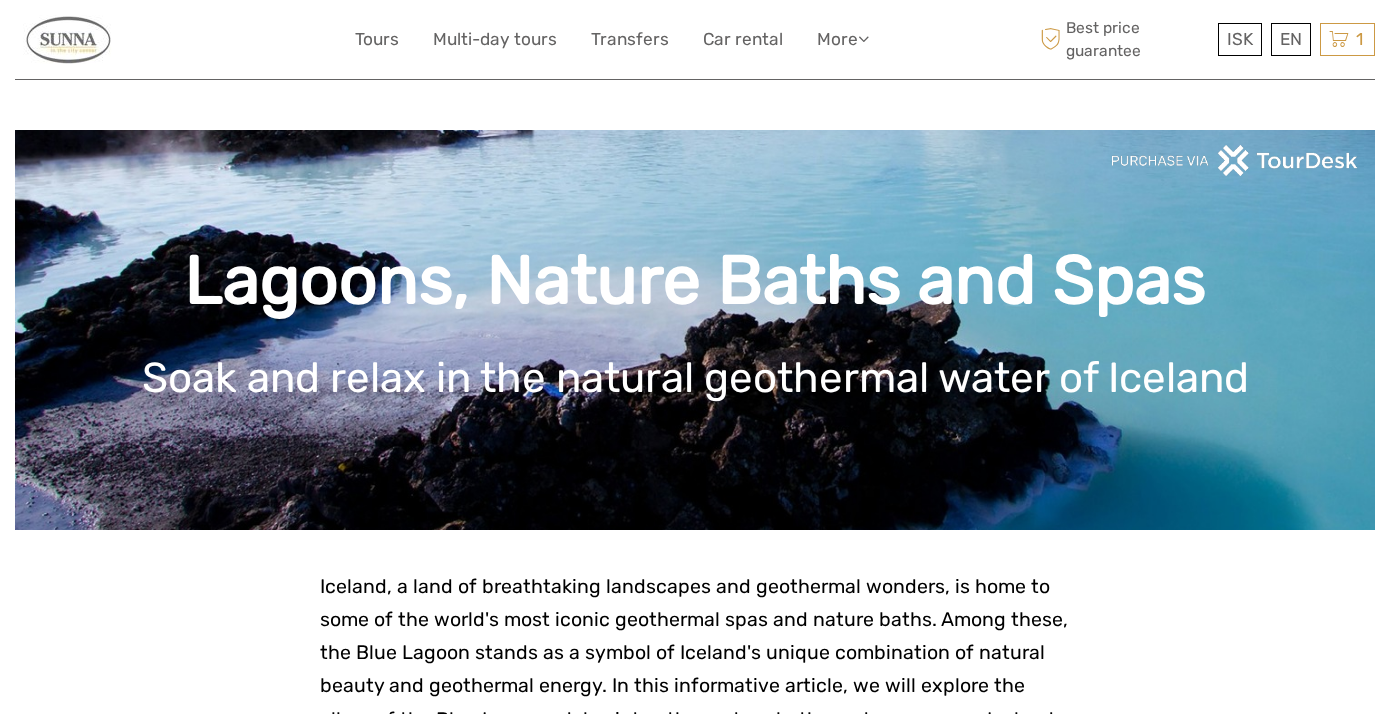 scroll, scrollTop: 0, scrollLeft: 0, axis: both 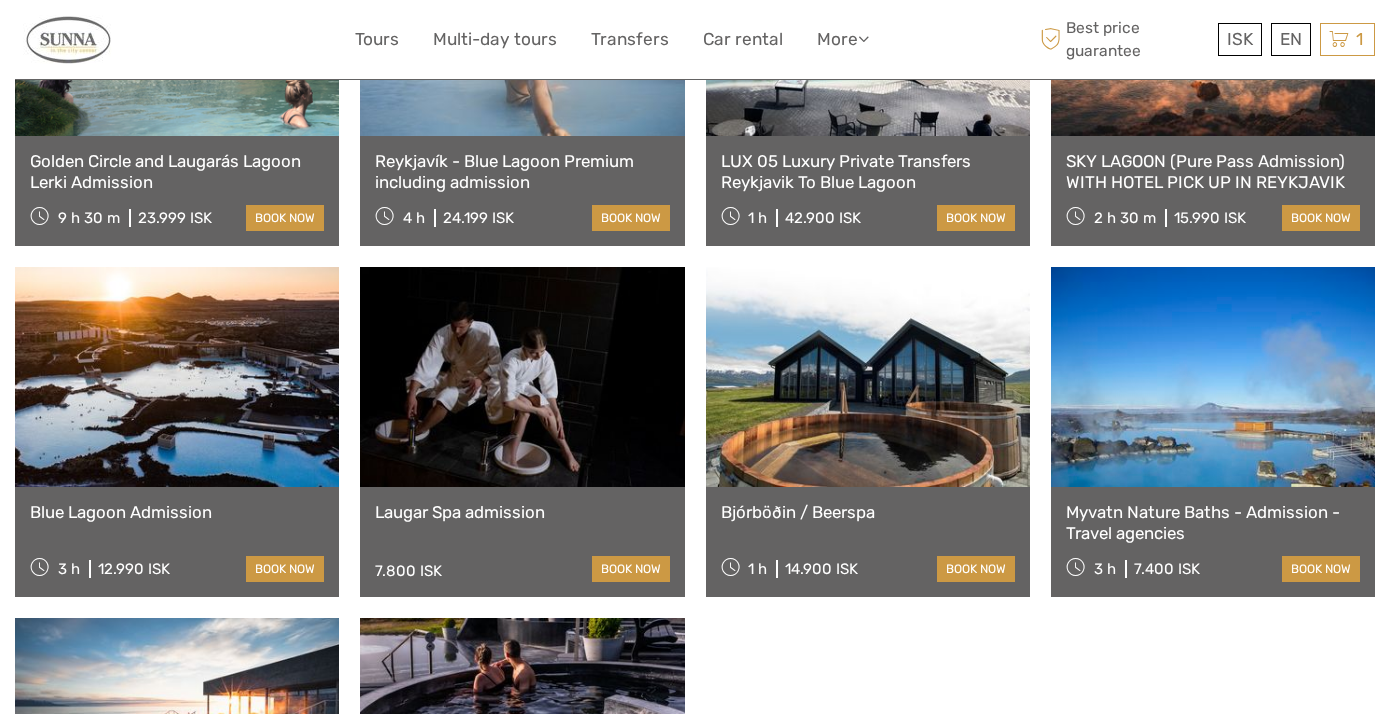 click at bounding box center (177, 377) 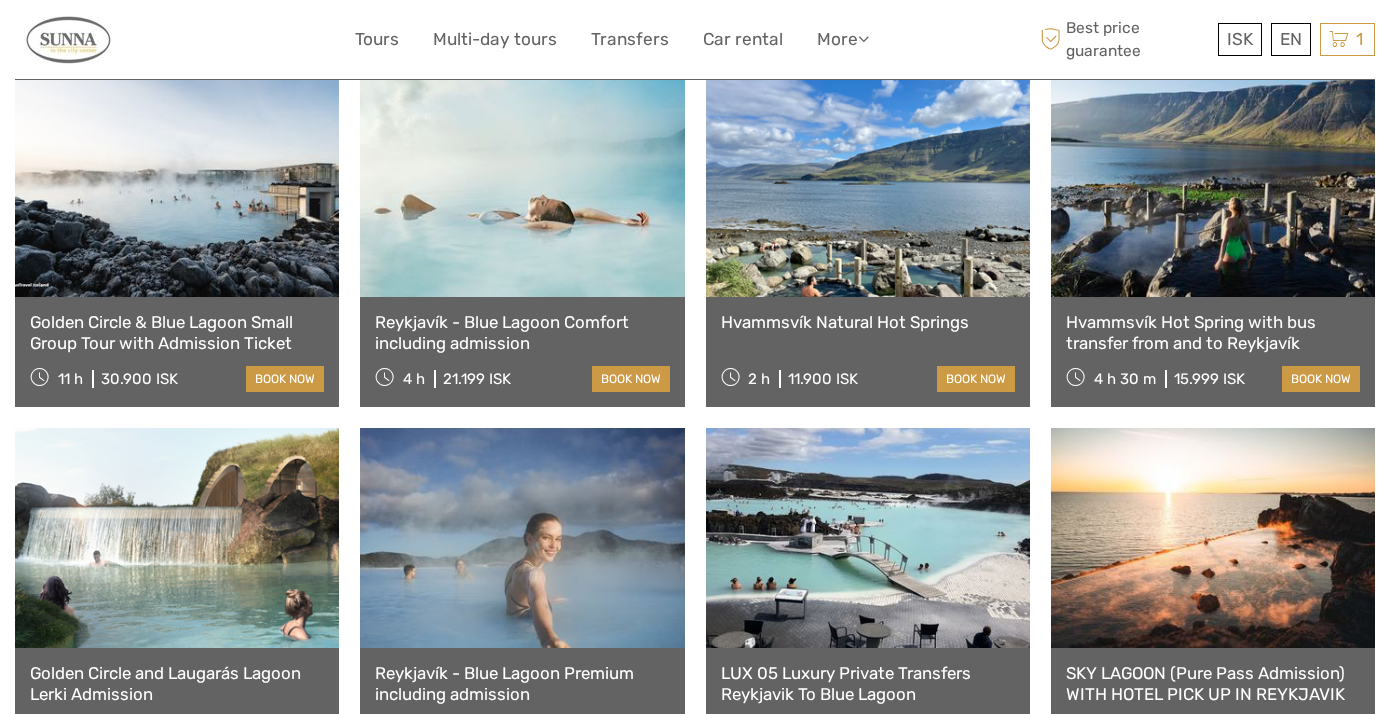 scroll, scrollTop: 812, scrollLeft: 0, axis: vertical 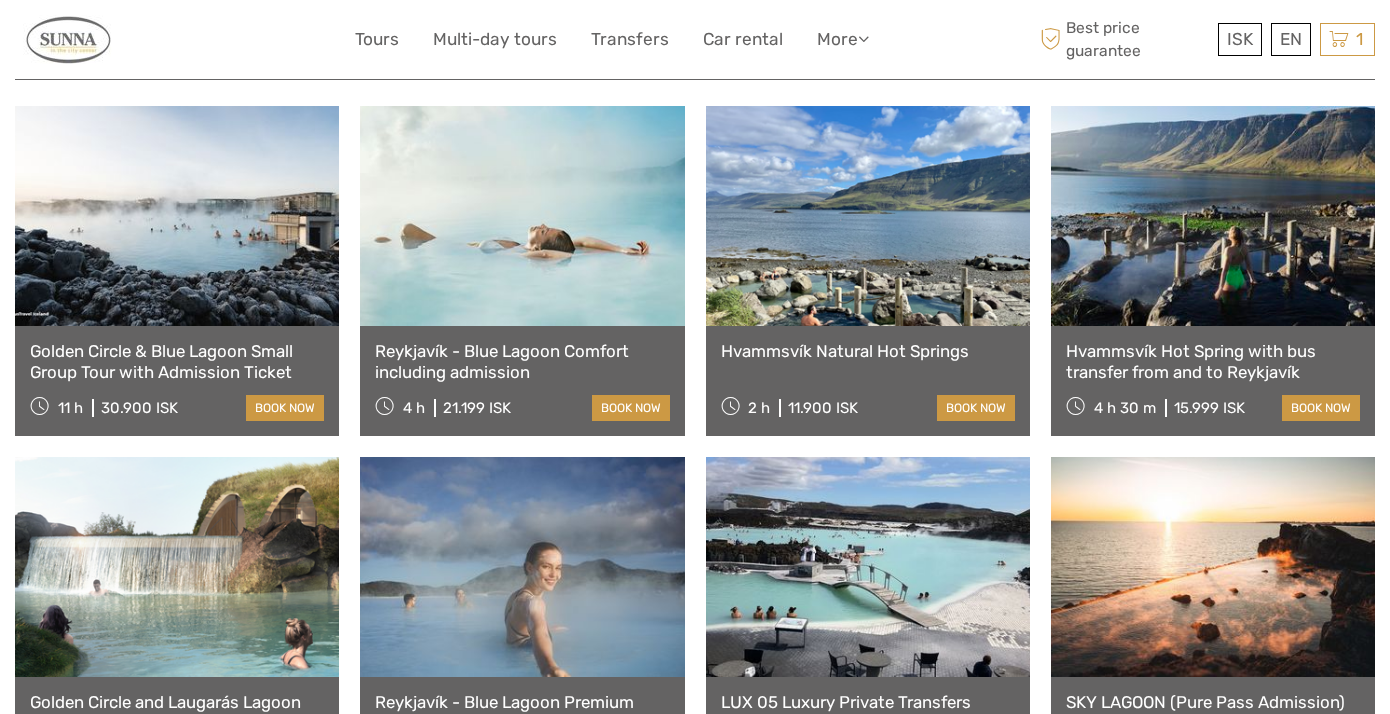click at bounding box center [177, 216] 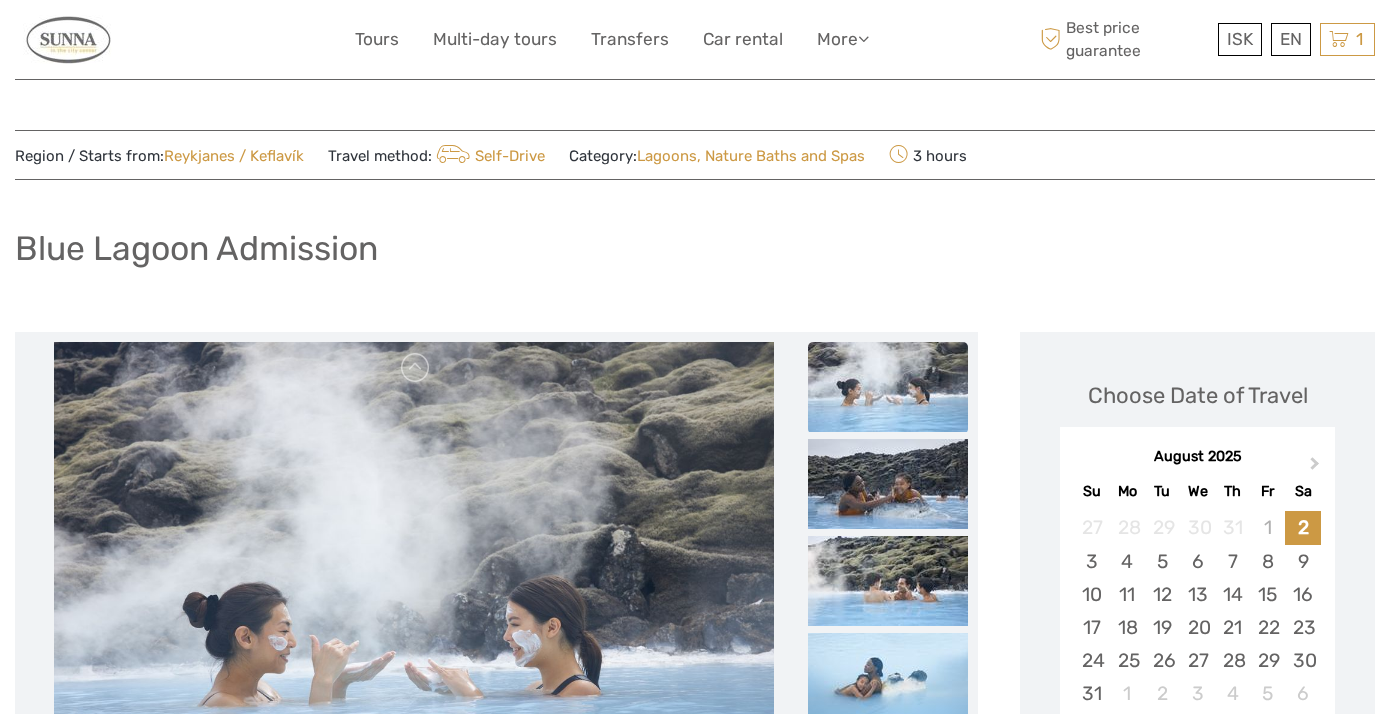 scroll, scrollTop: 0, scrollLeft: 0, axis: both 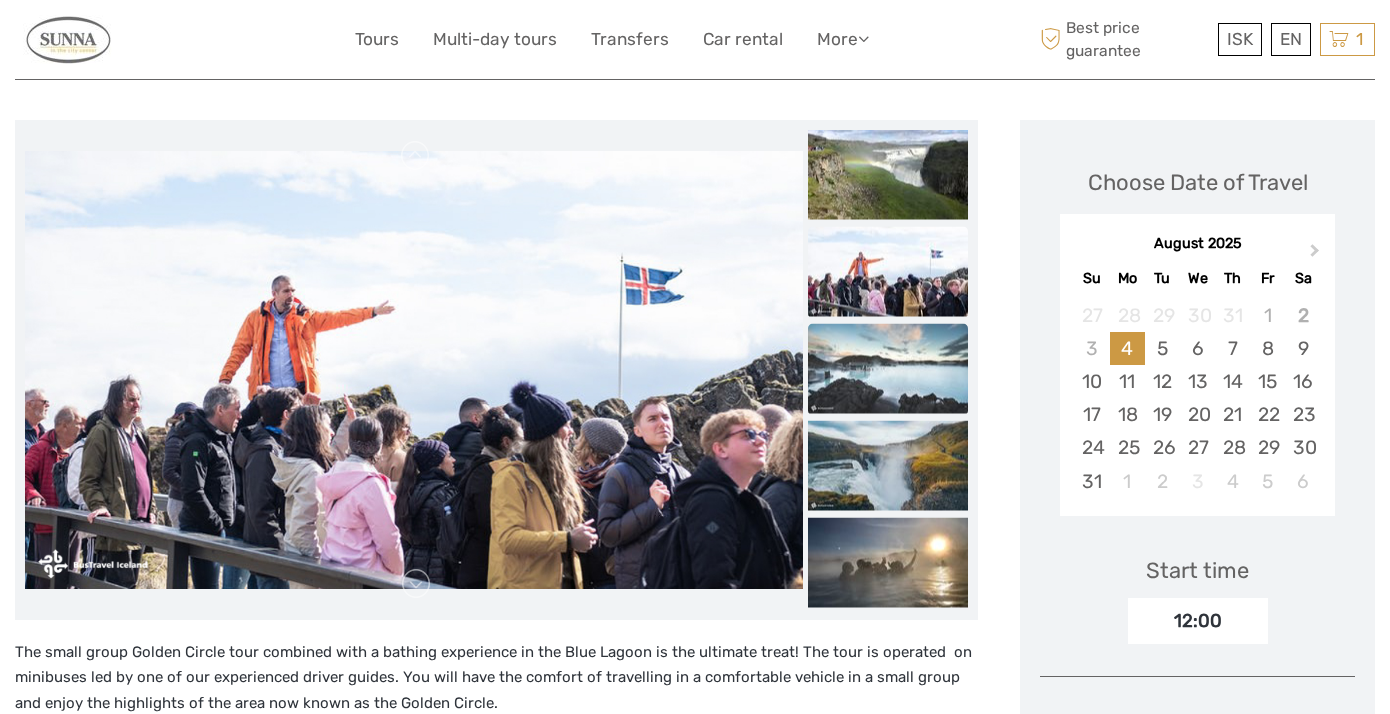 click at bounding box center [888, 368] 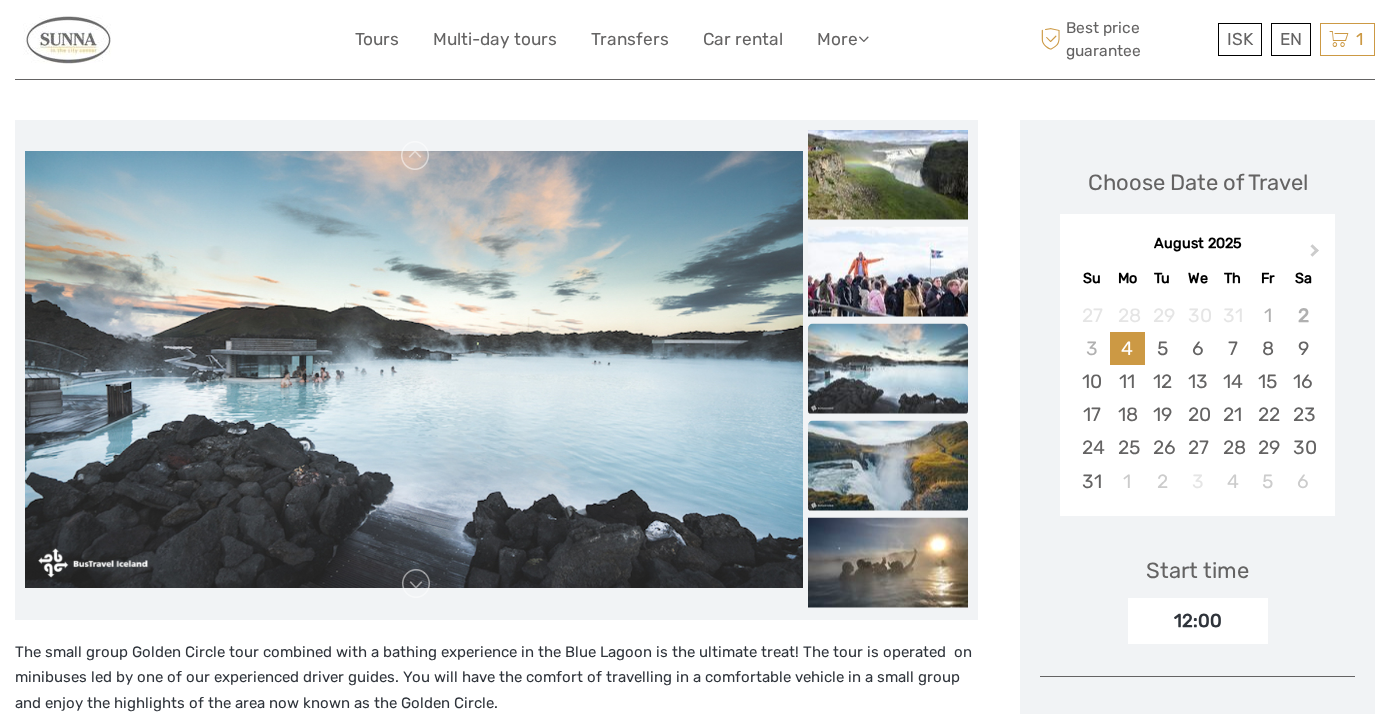 click at bounding box center (888, 465) 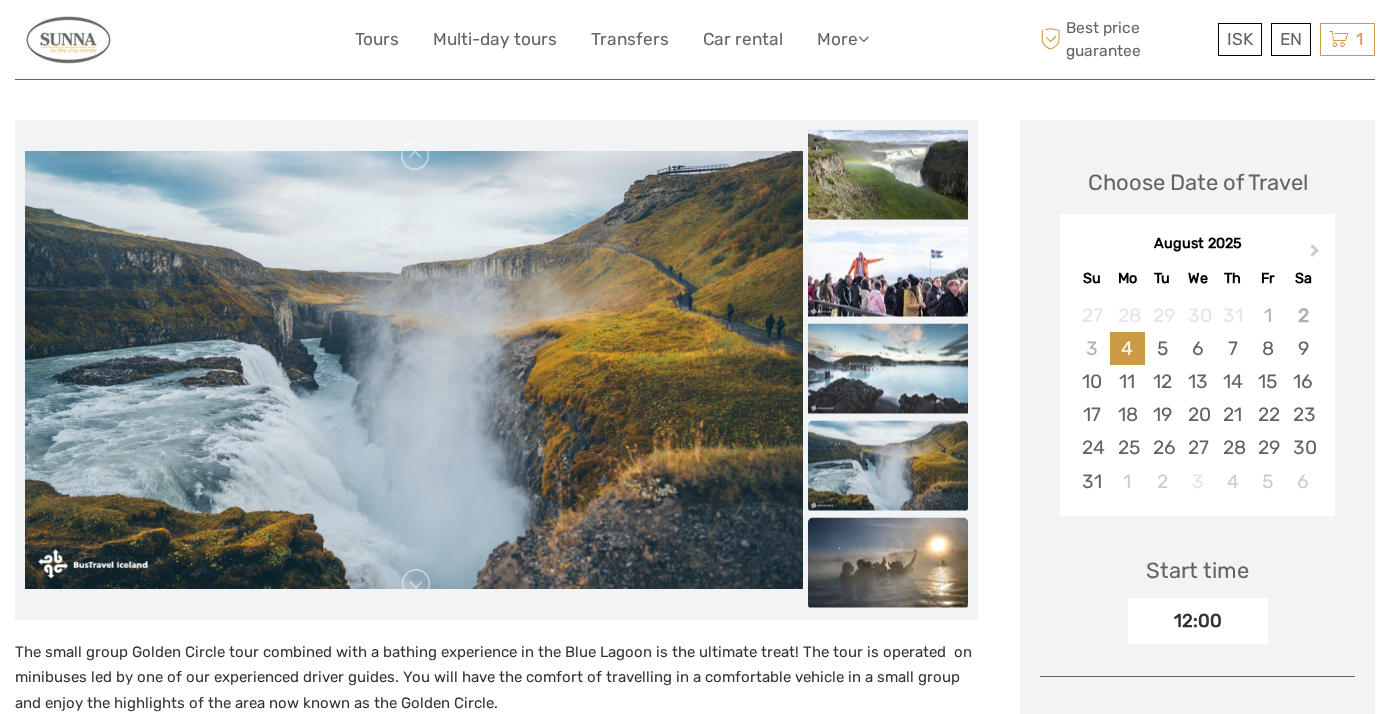 click at bounding box center (888, 562) 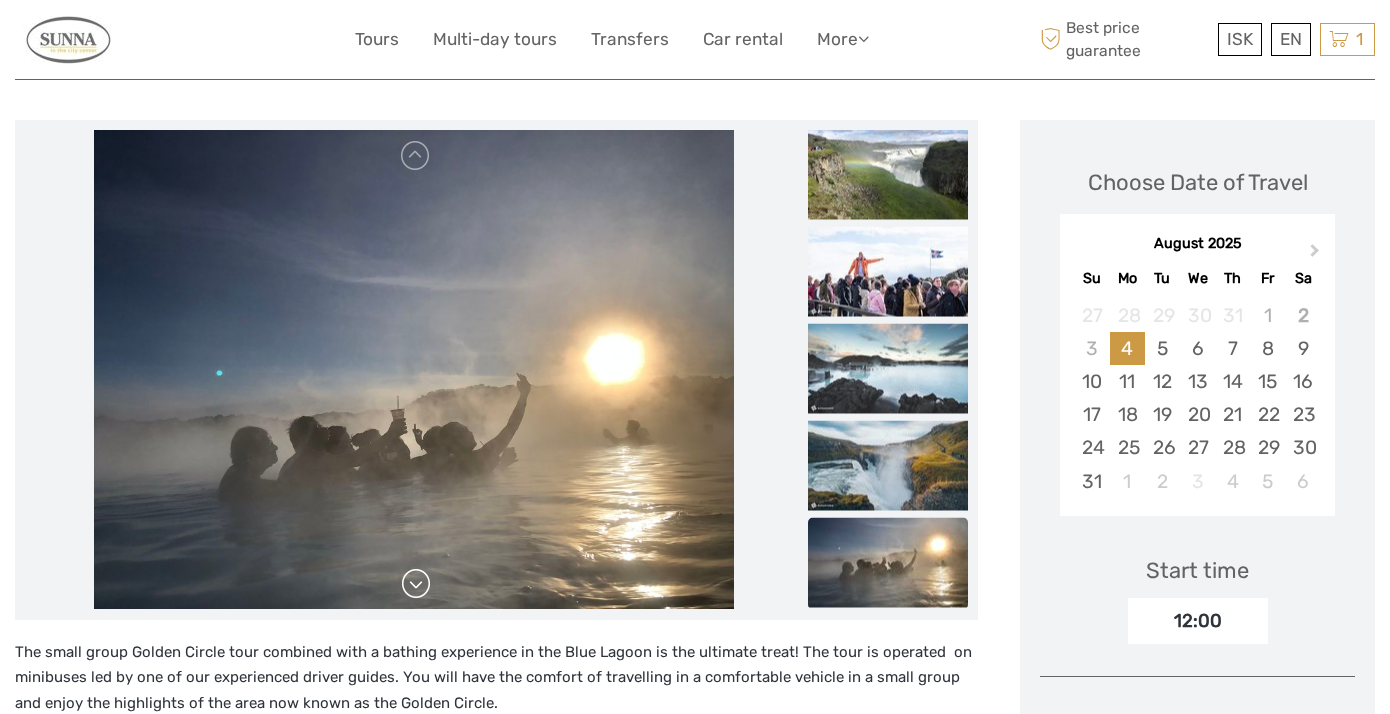 click at bounding box center (416, 584) 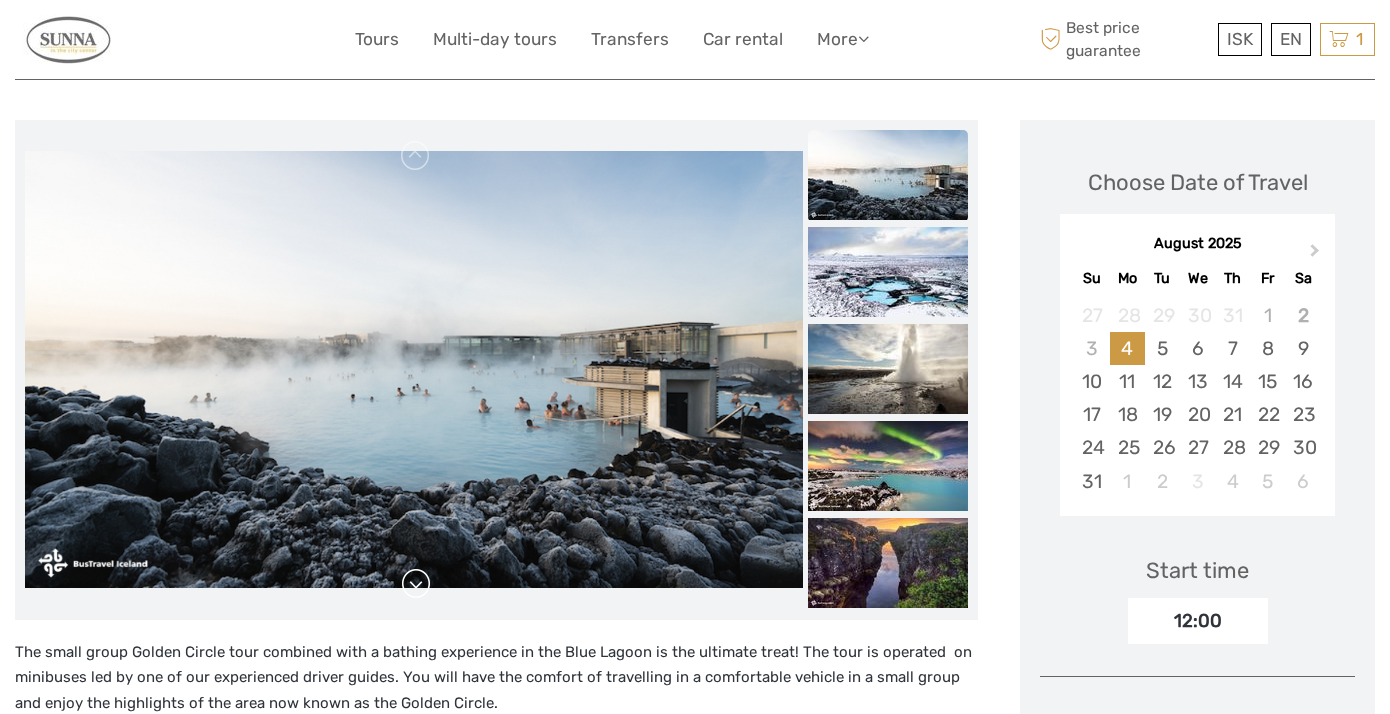 click at bounding box center [416, 584] 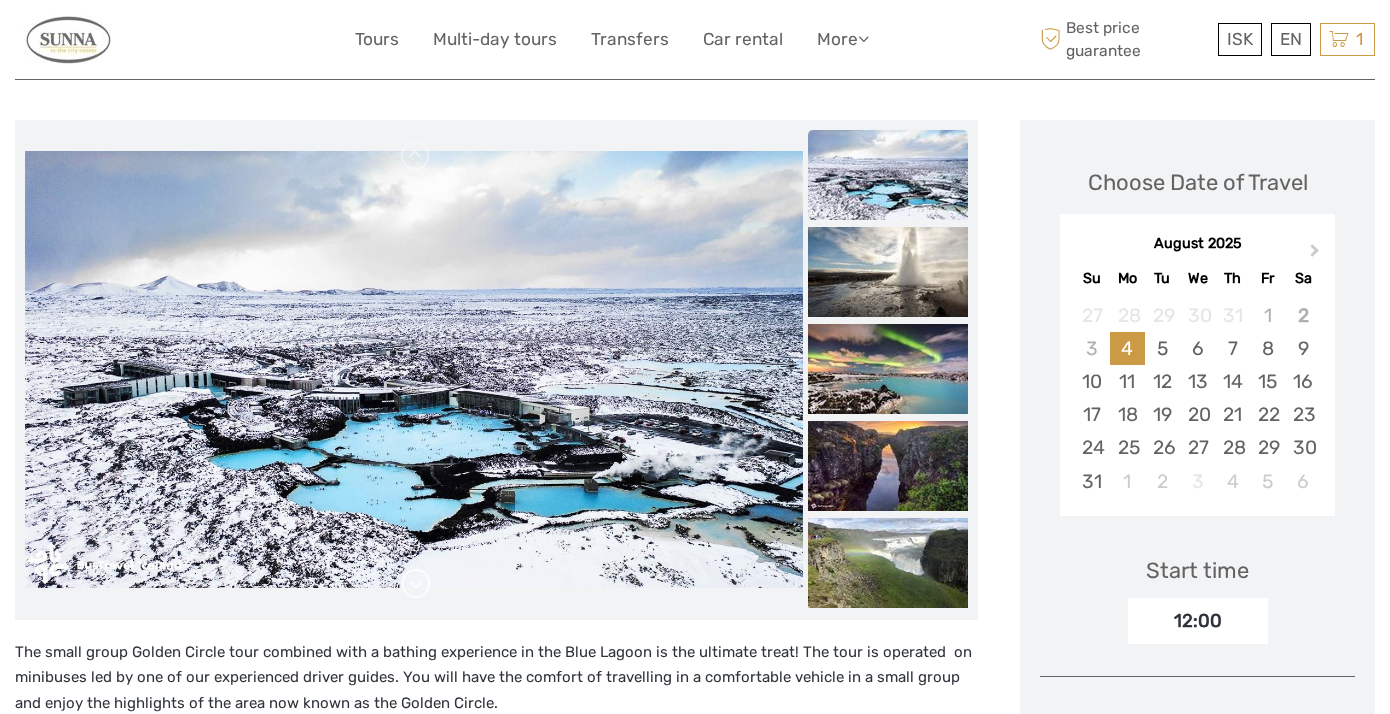 click at bounding box center [416, 584] 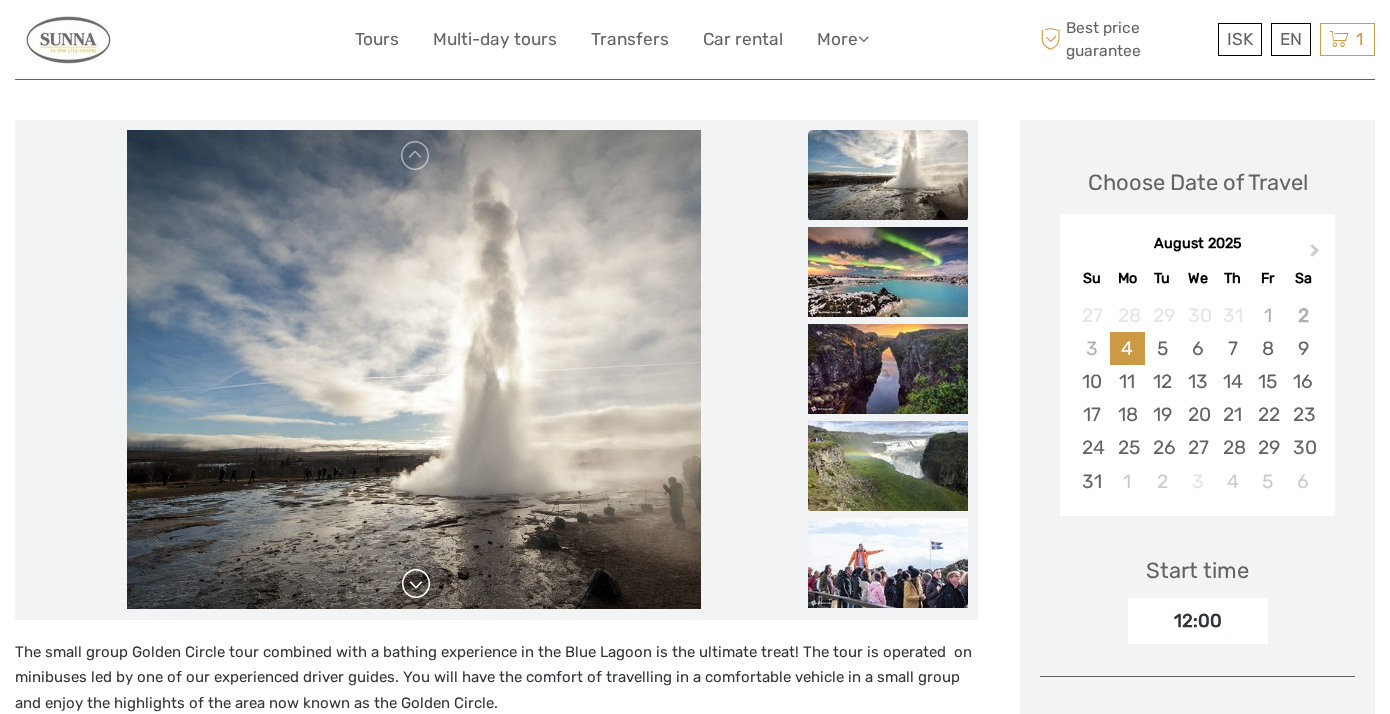 click at bounding box center (416, 584) 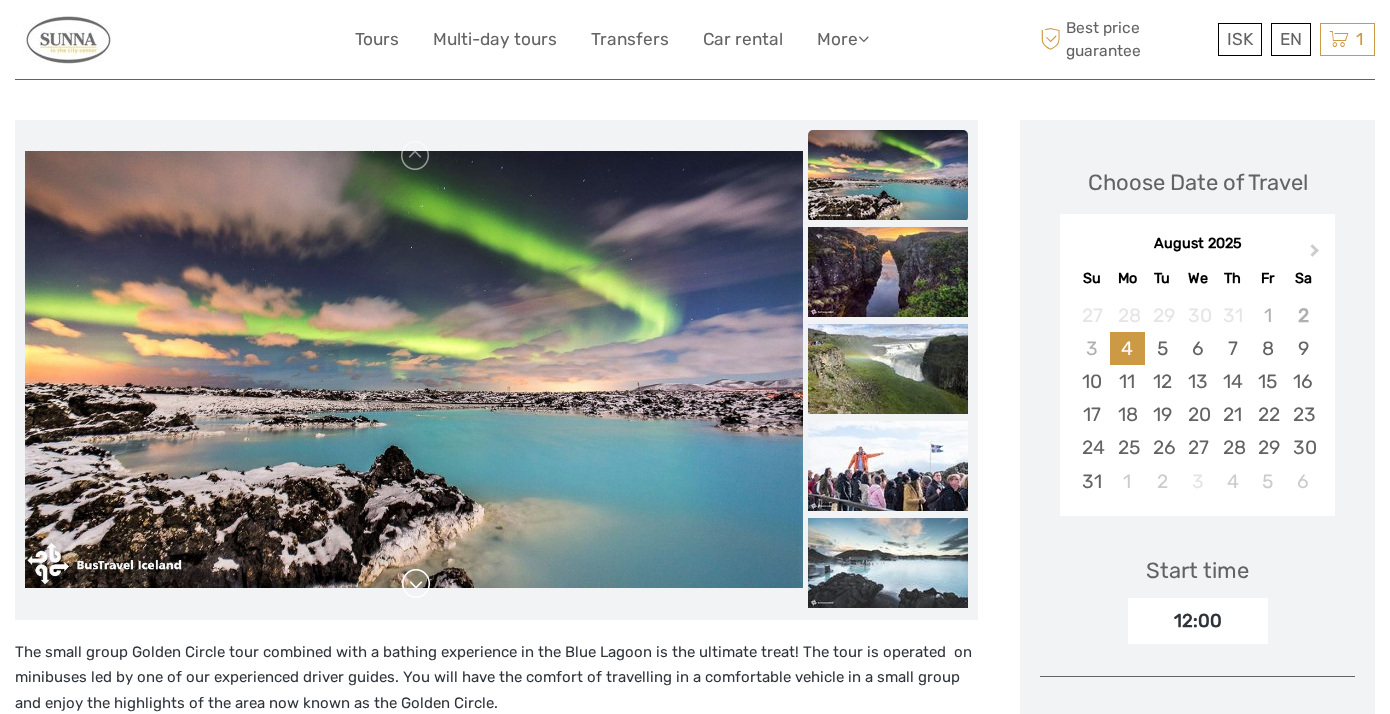 click at bounding box center [416, 584] 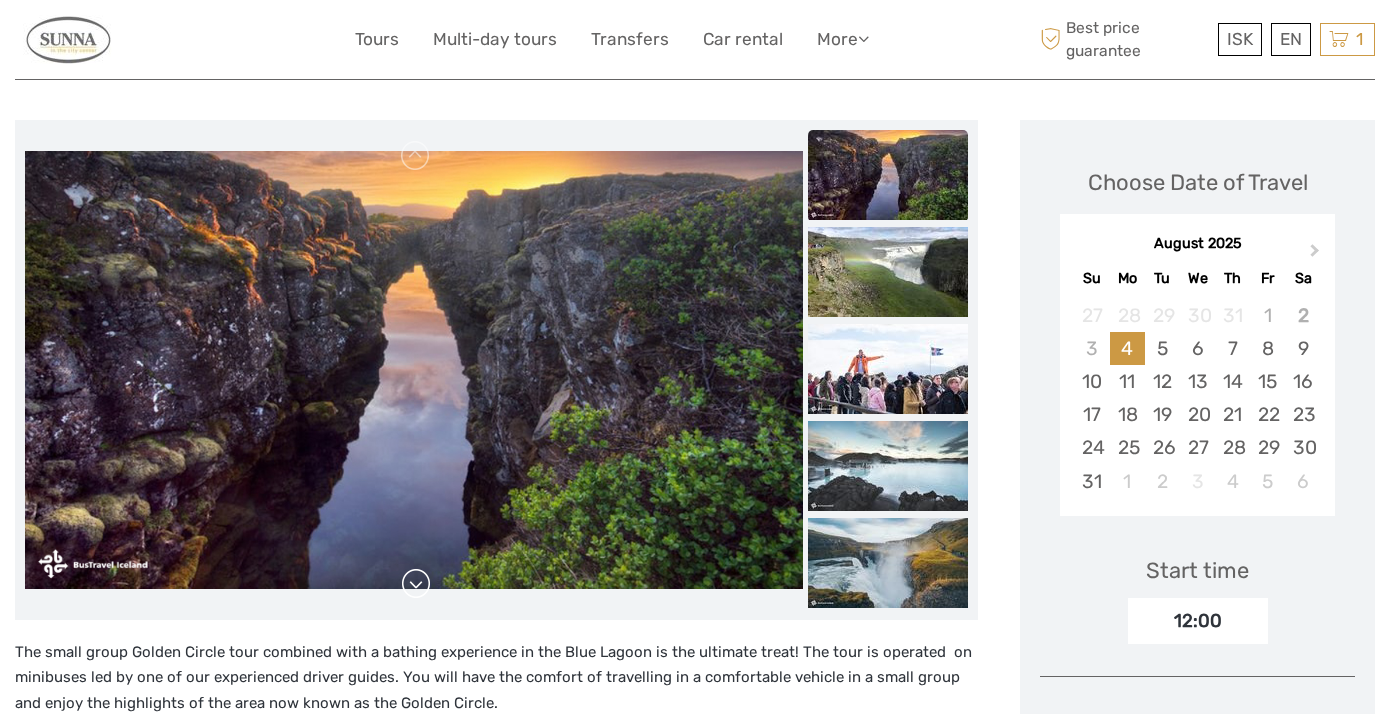 click at bounding box center [416, 584] 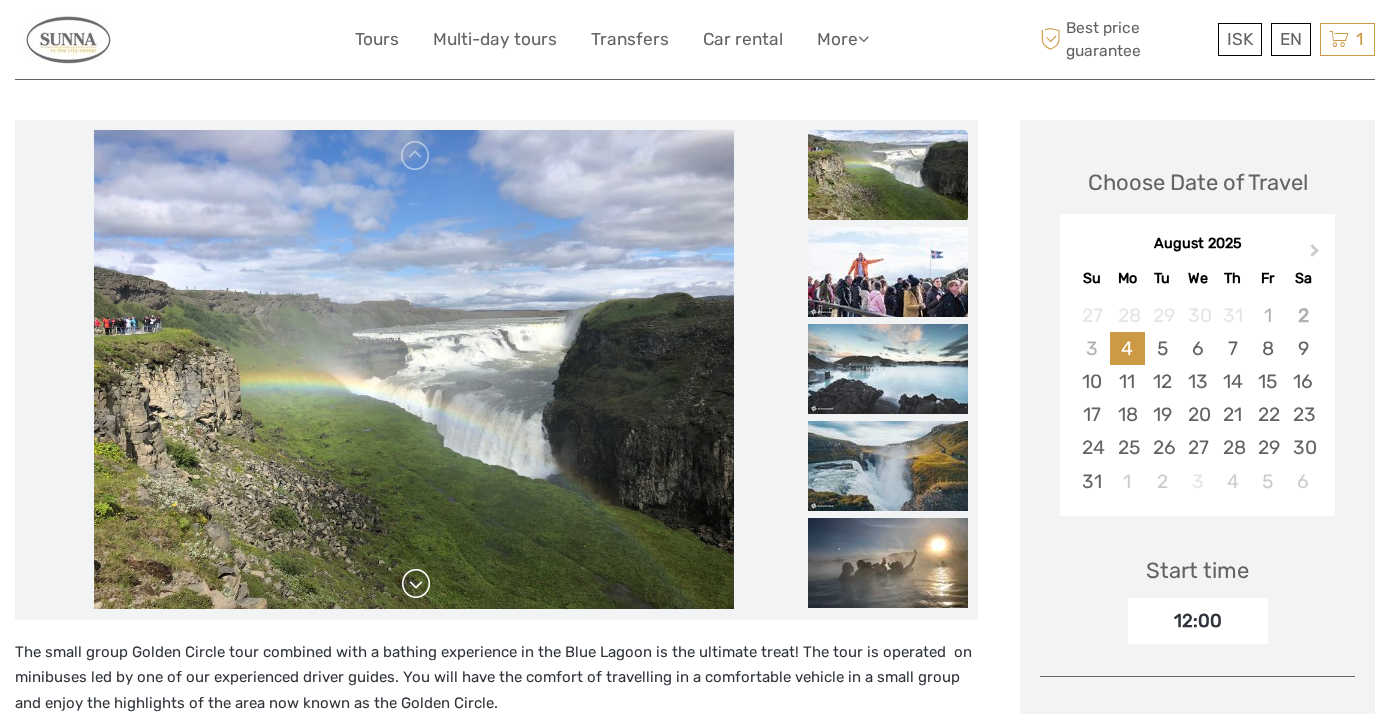 click at bounding box center (416, 584) 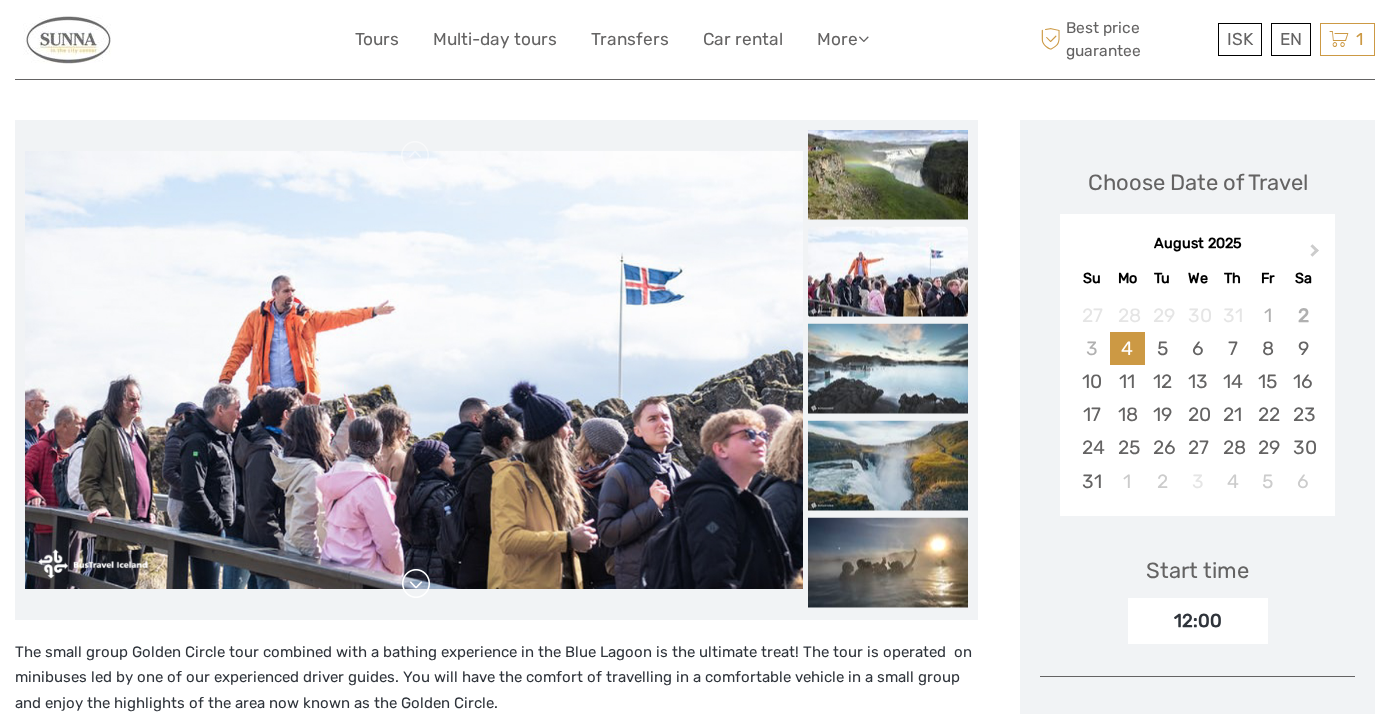 click at bounding box center (416, 584) 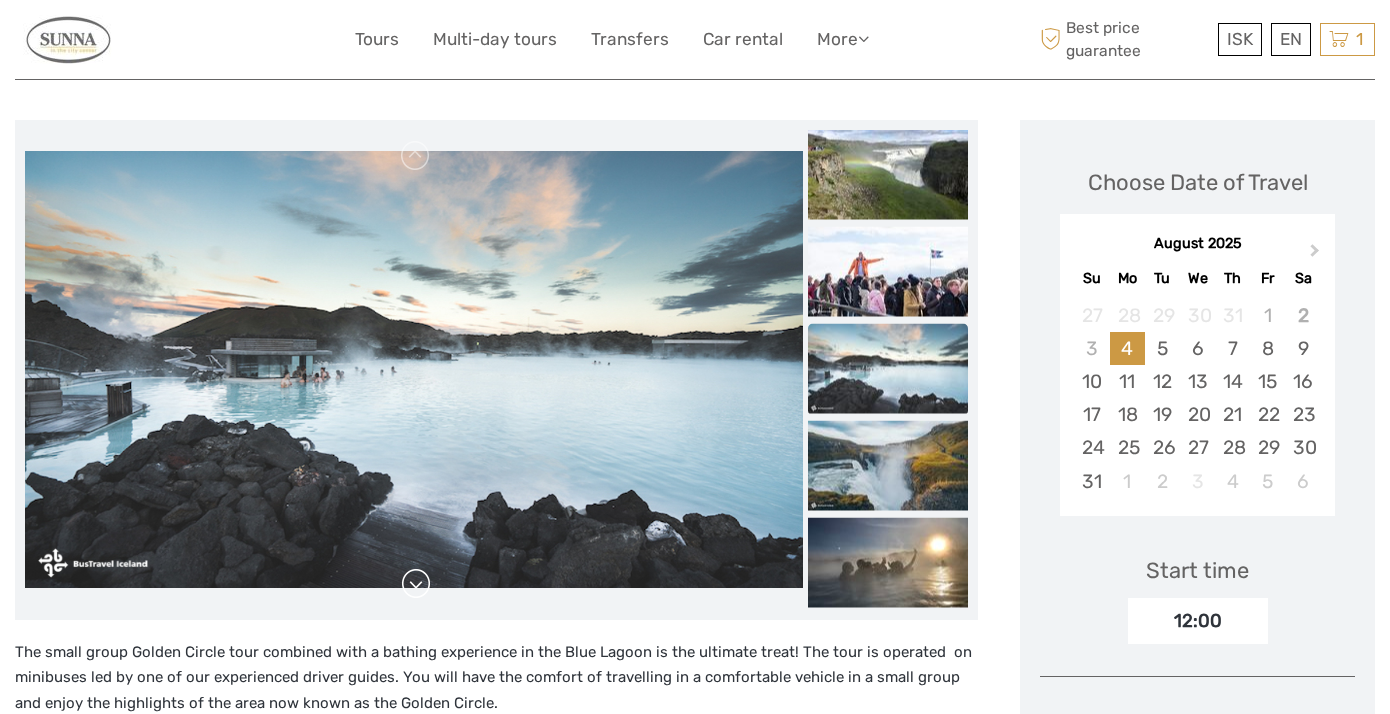 click at bounding box center [416, 584] 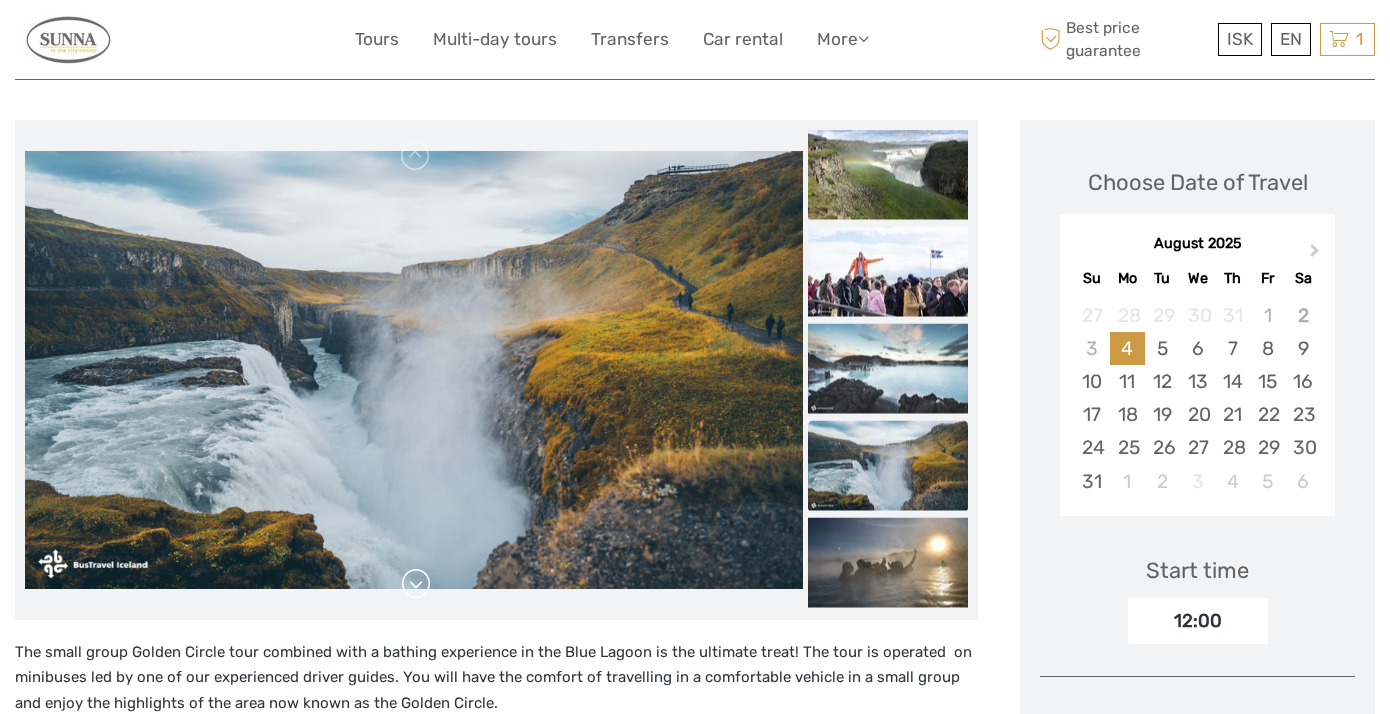 click at bounding box center (416, 584) 